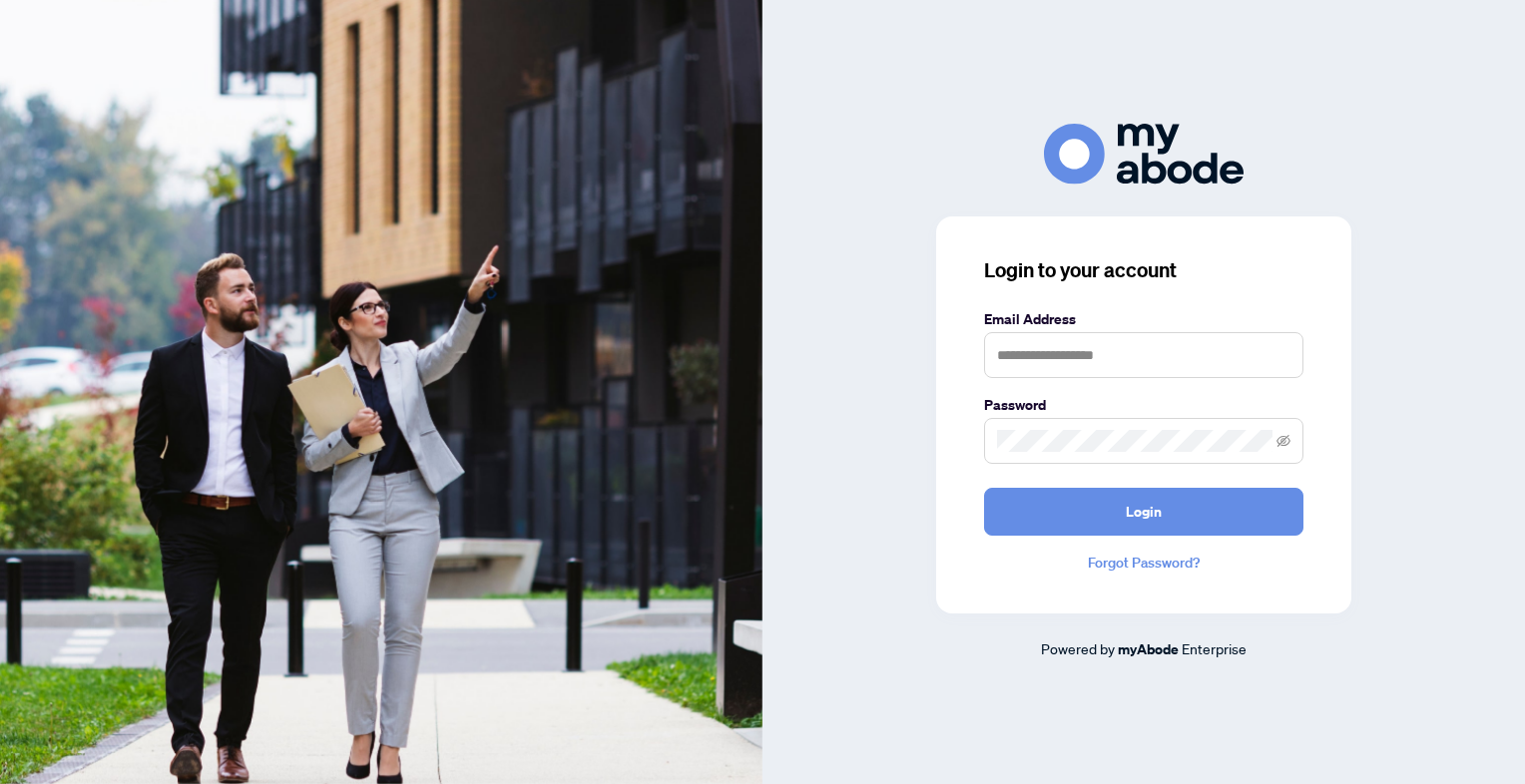 scroll, scrollTop: 0, scrollLeft: 0, axis: both 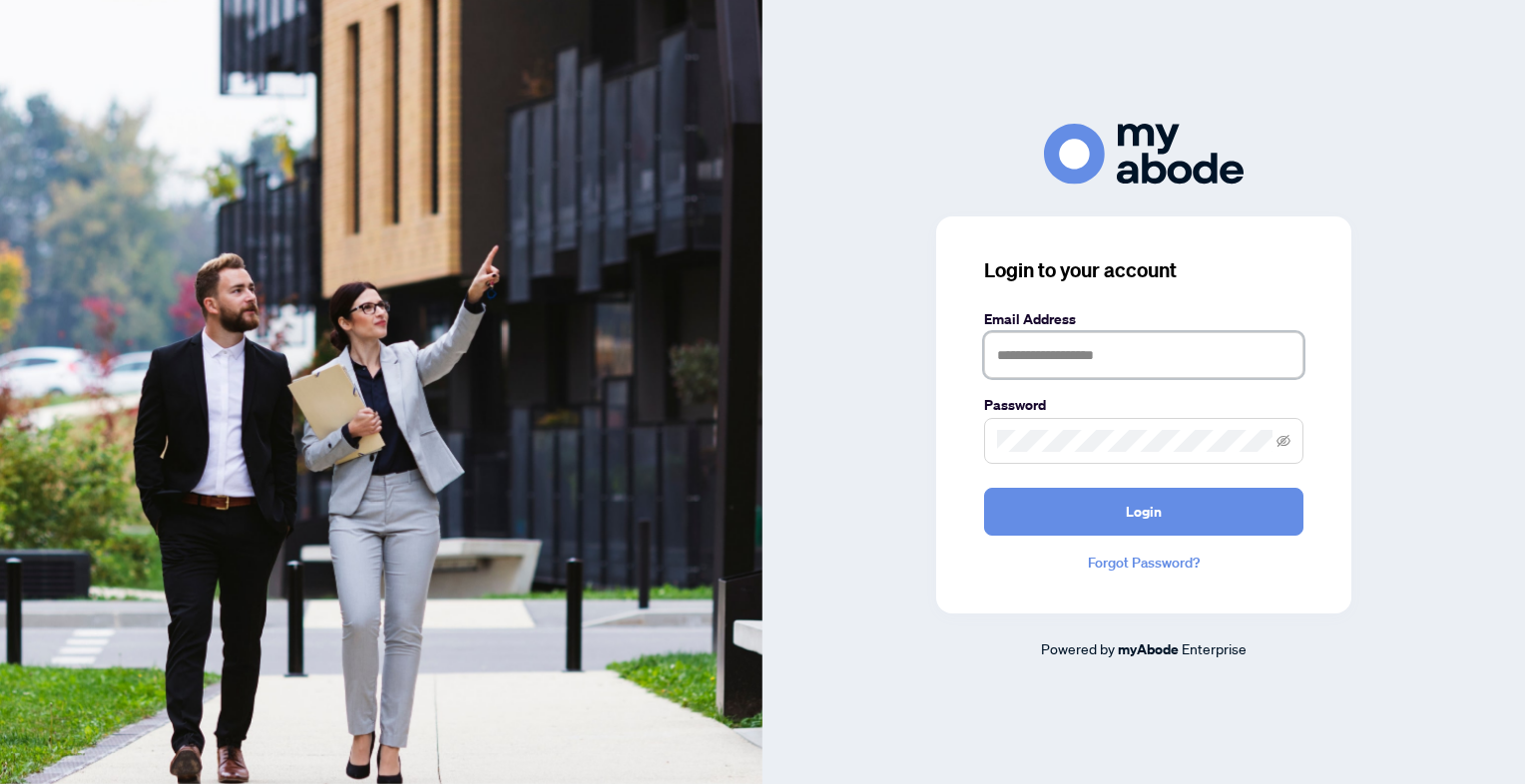 click at bounding box center [1144, 355] 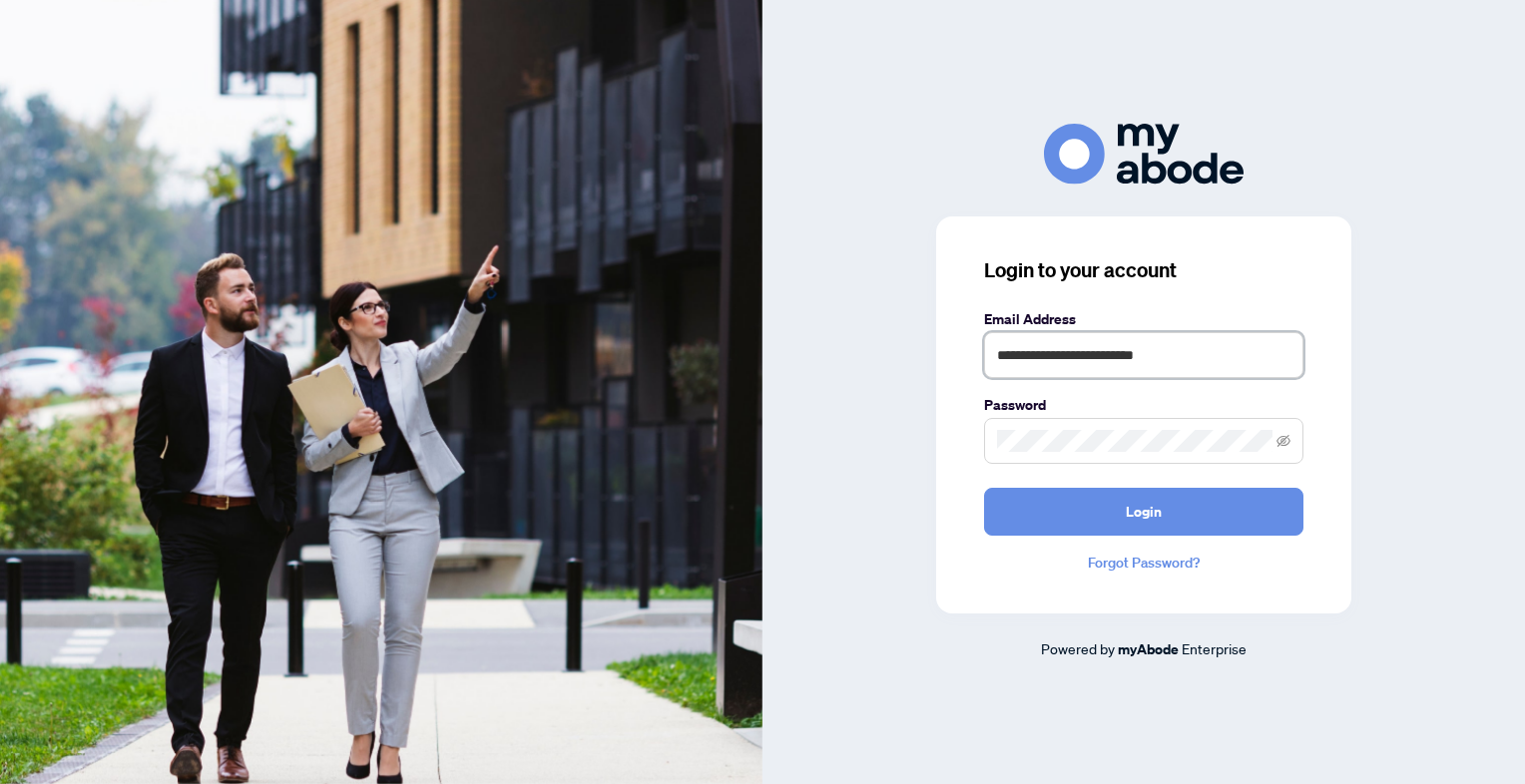 type on "**********" 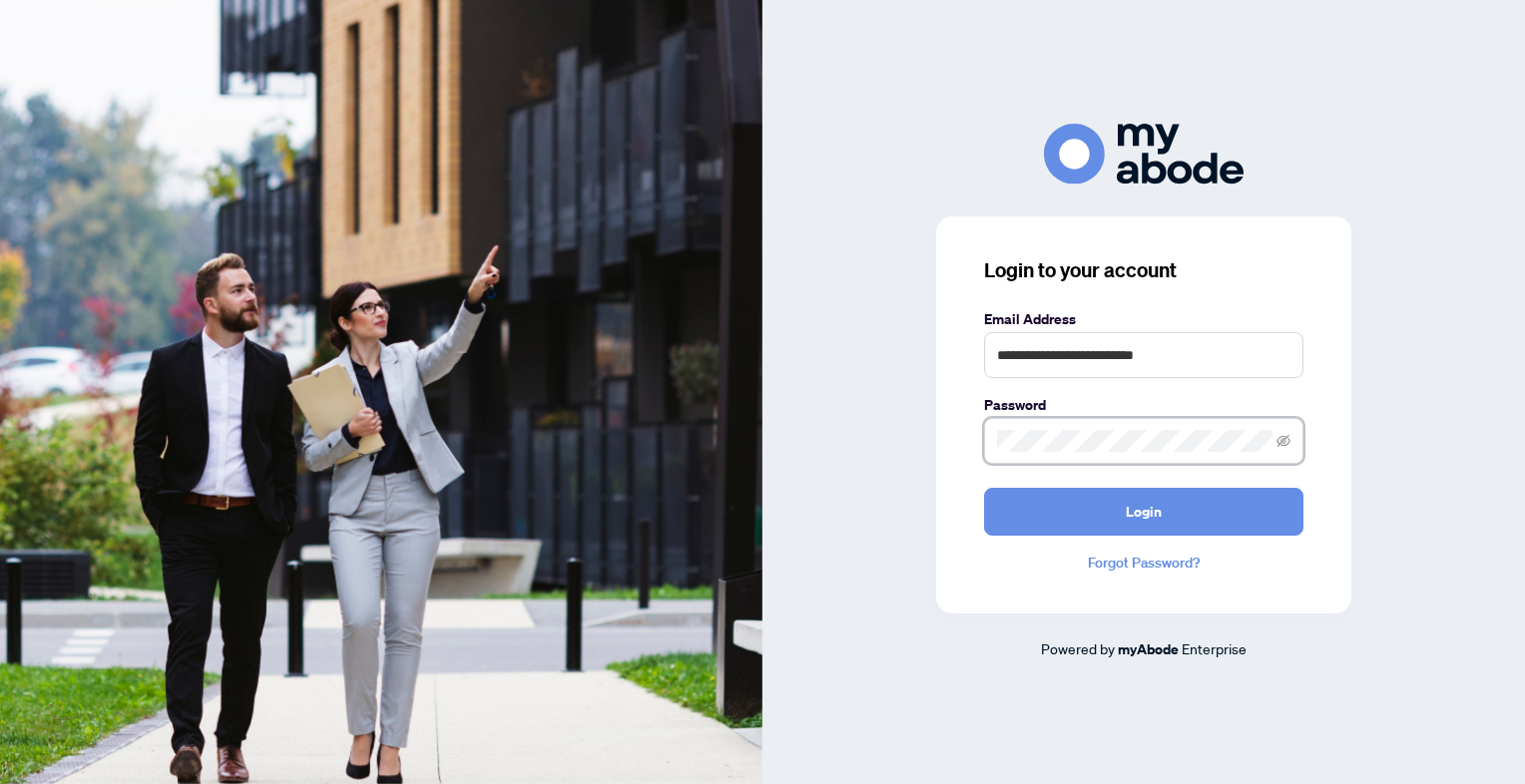 click on "Login" at bounding box center [1144, 512] 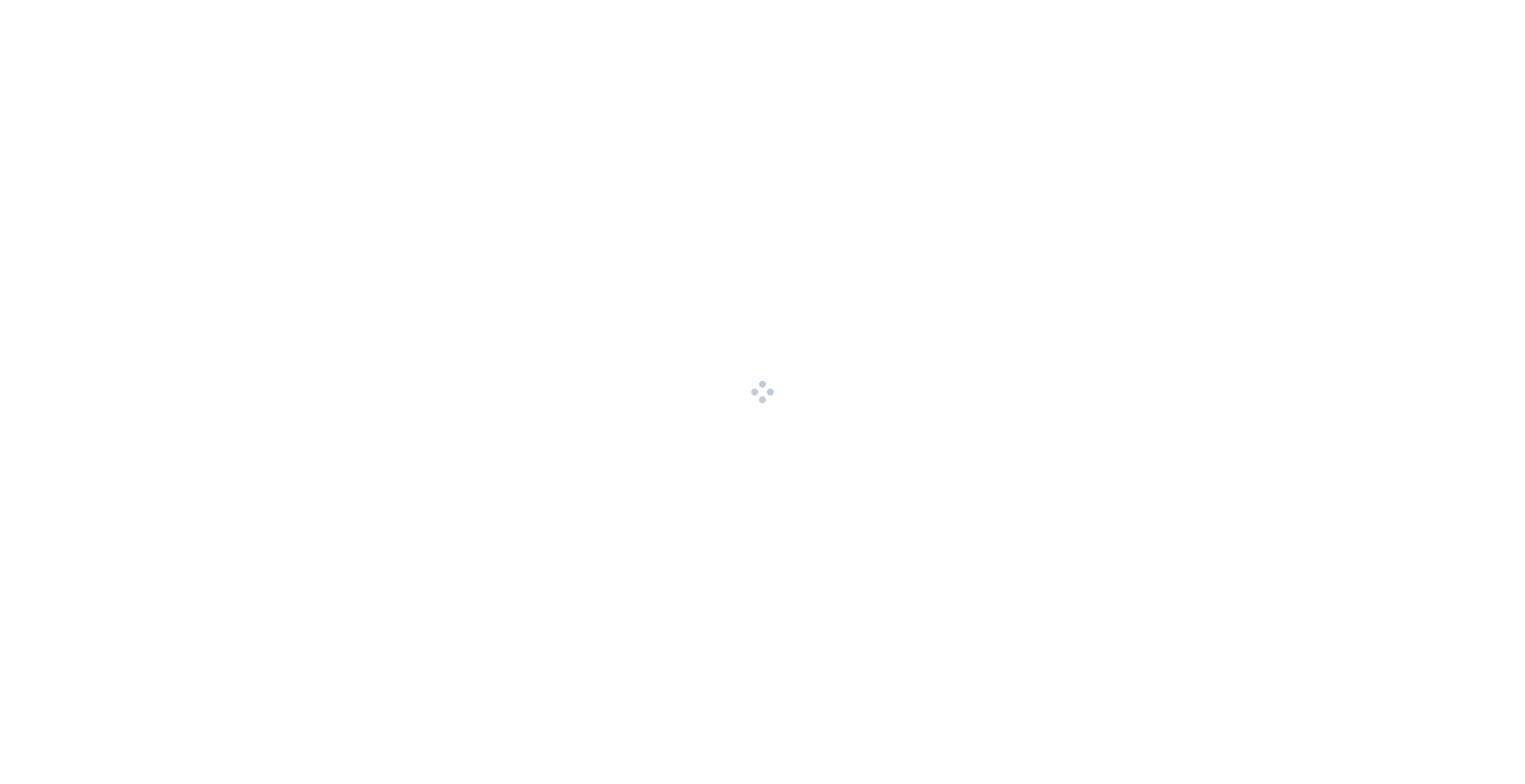 scroll, scrollTop: 0, scrollLeft: 0, axis: both 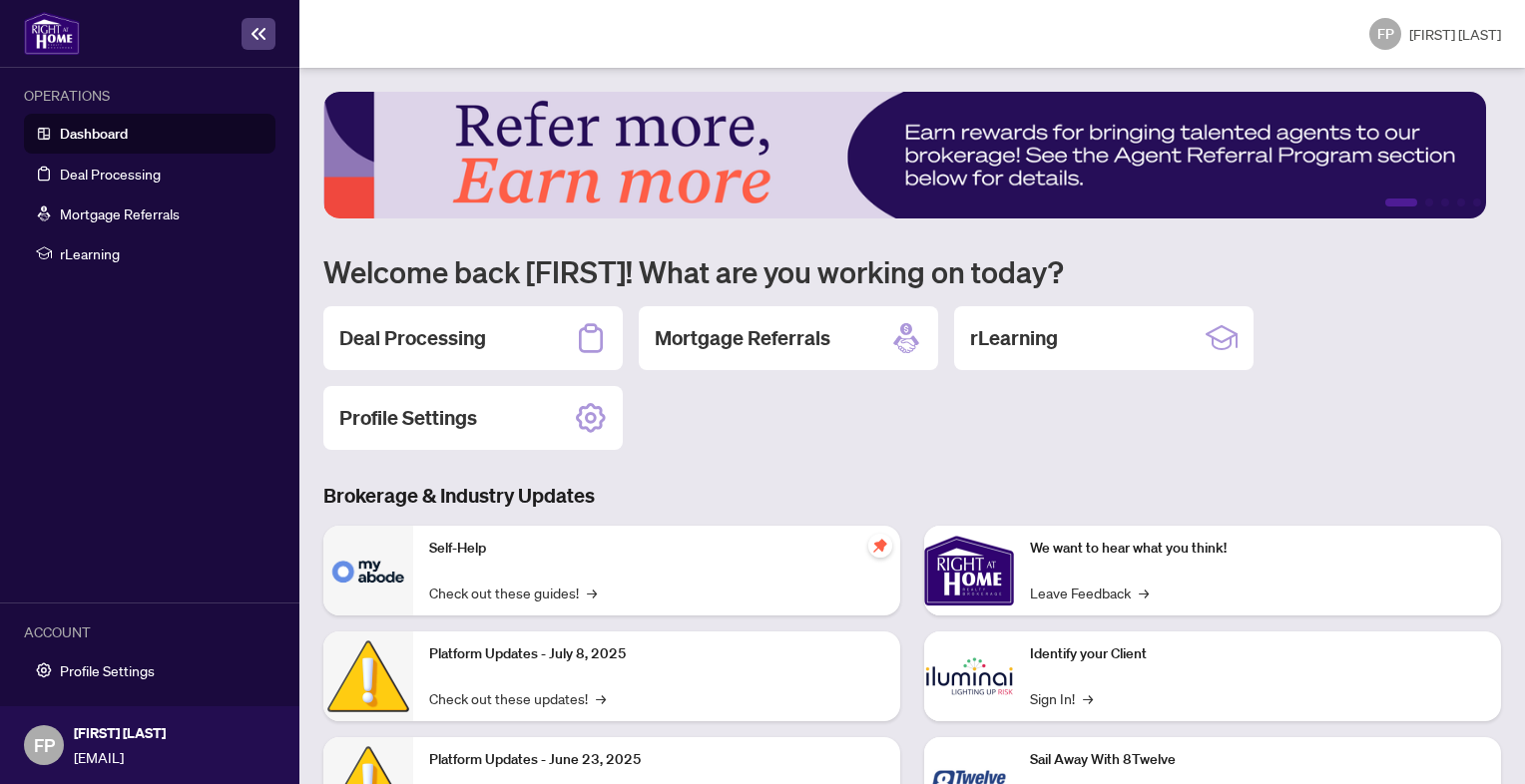 click on "Dashboard" at bounding box center [94, 134] 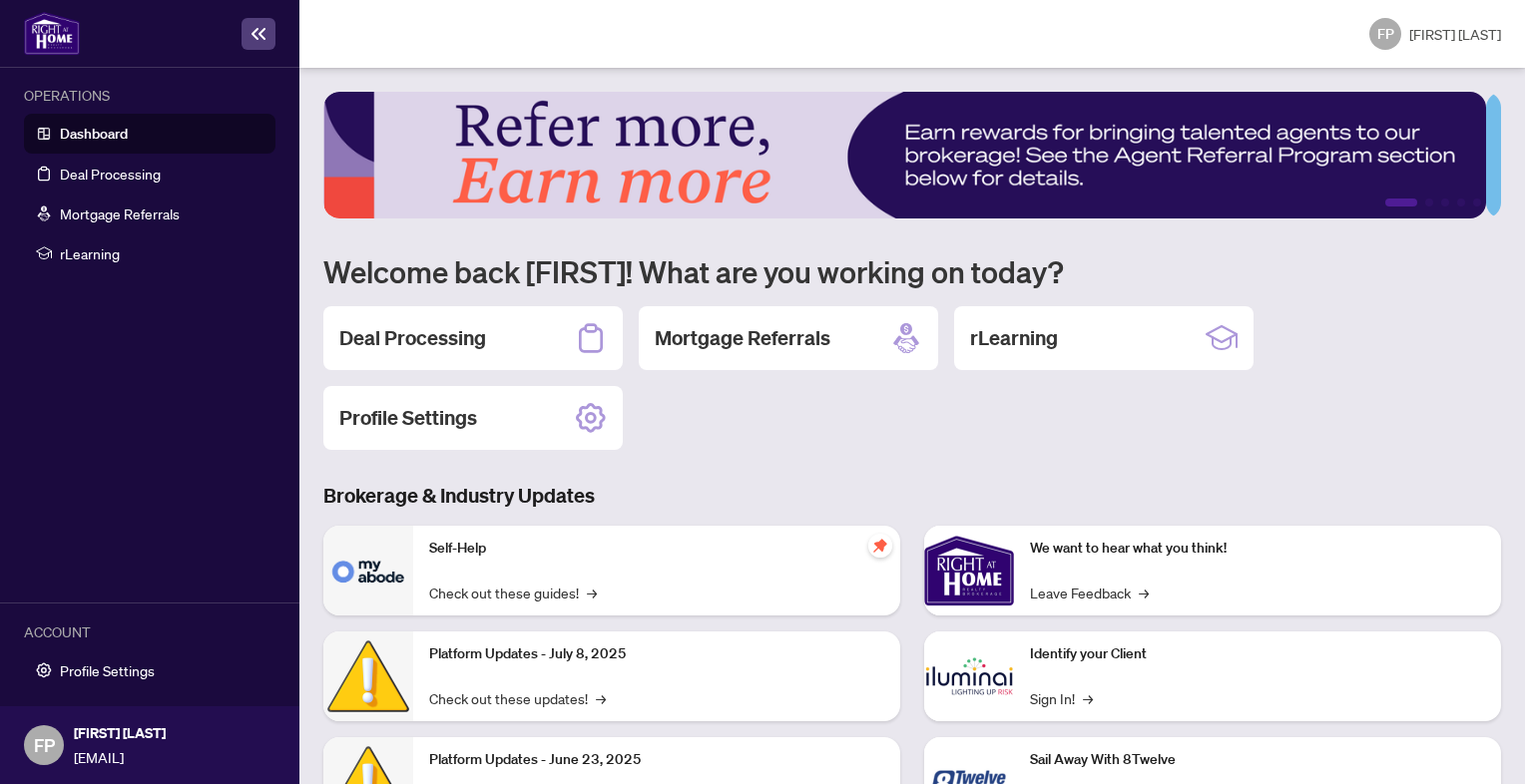 click on "Dashboard" at bounding box center [94, 134] 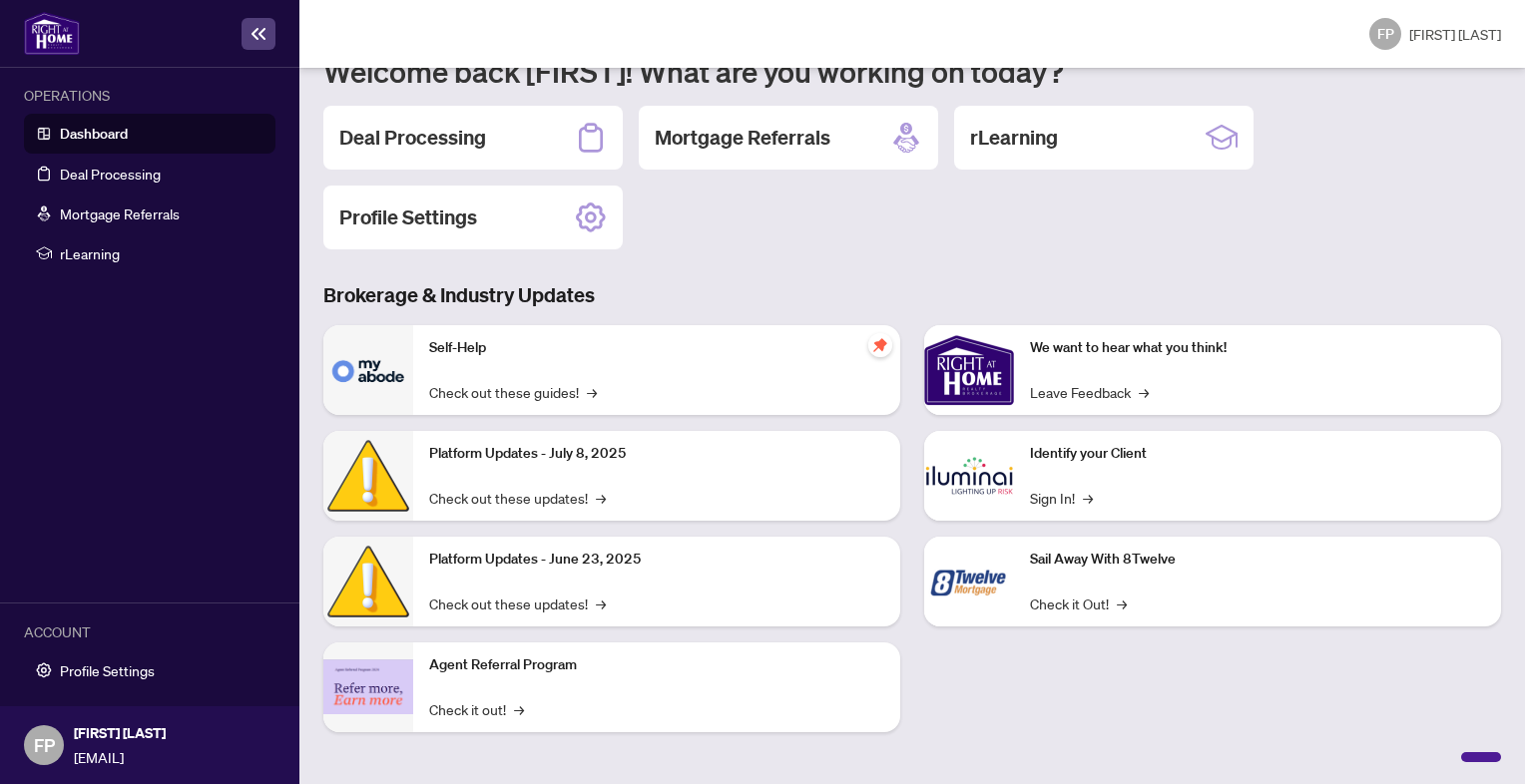 scroll, scrollTop: 0, scrollLeft: 0, axis: both 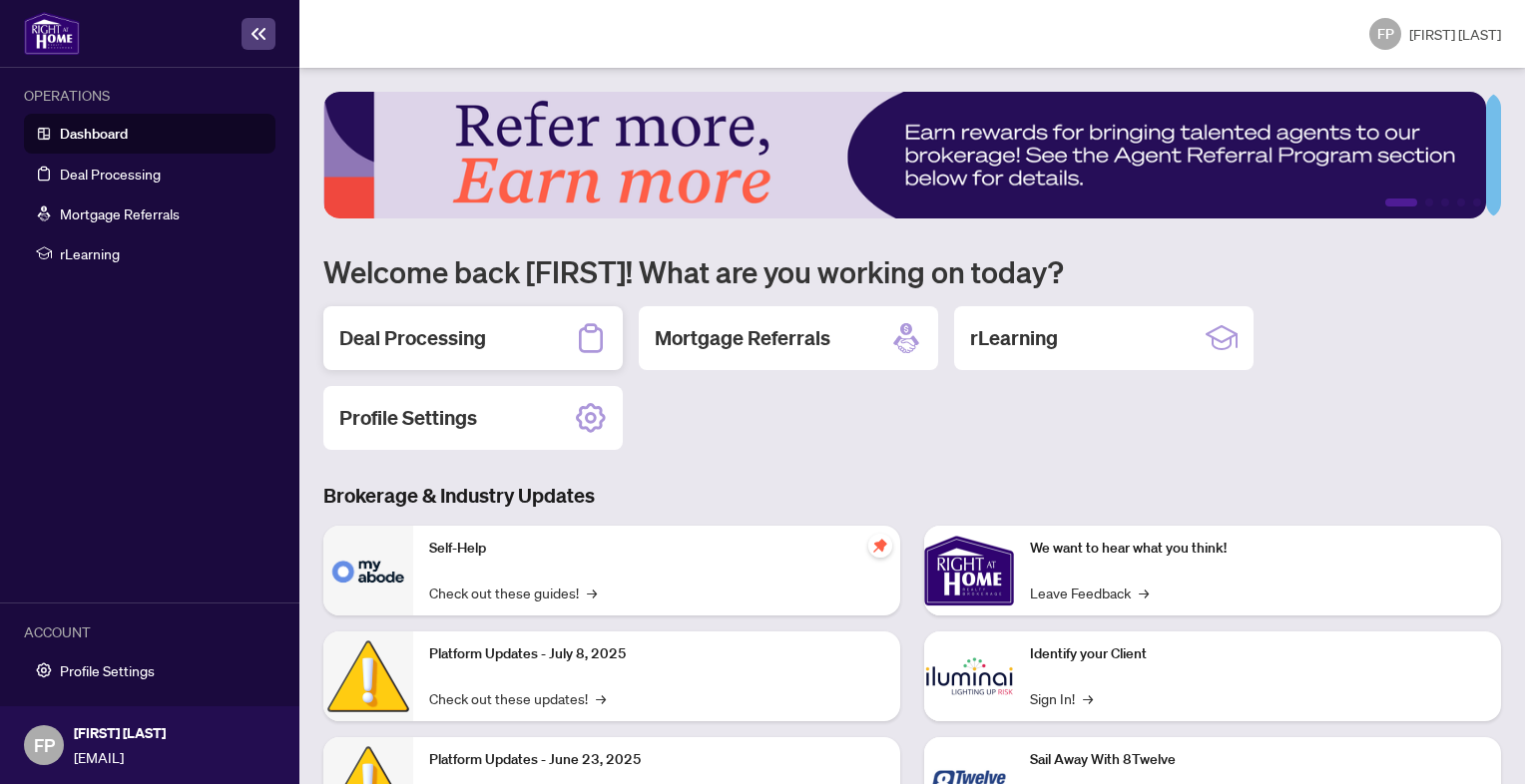 click on "Deal Processing" at bounding box center [412, 338] 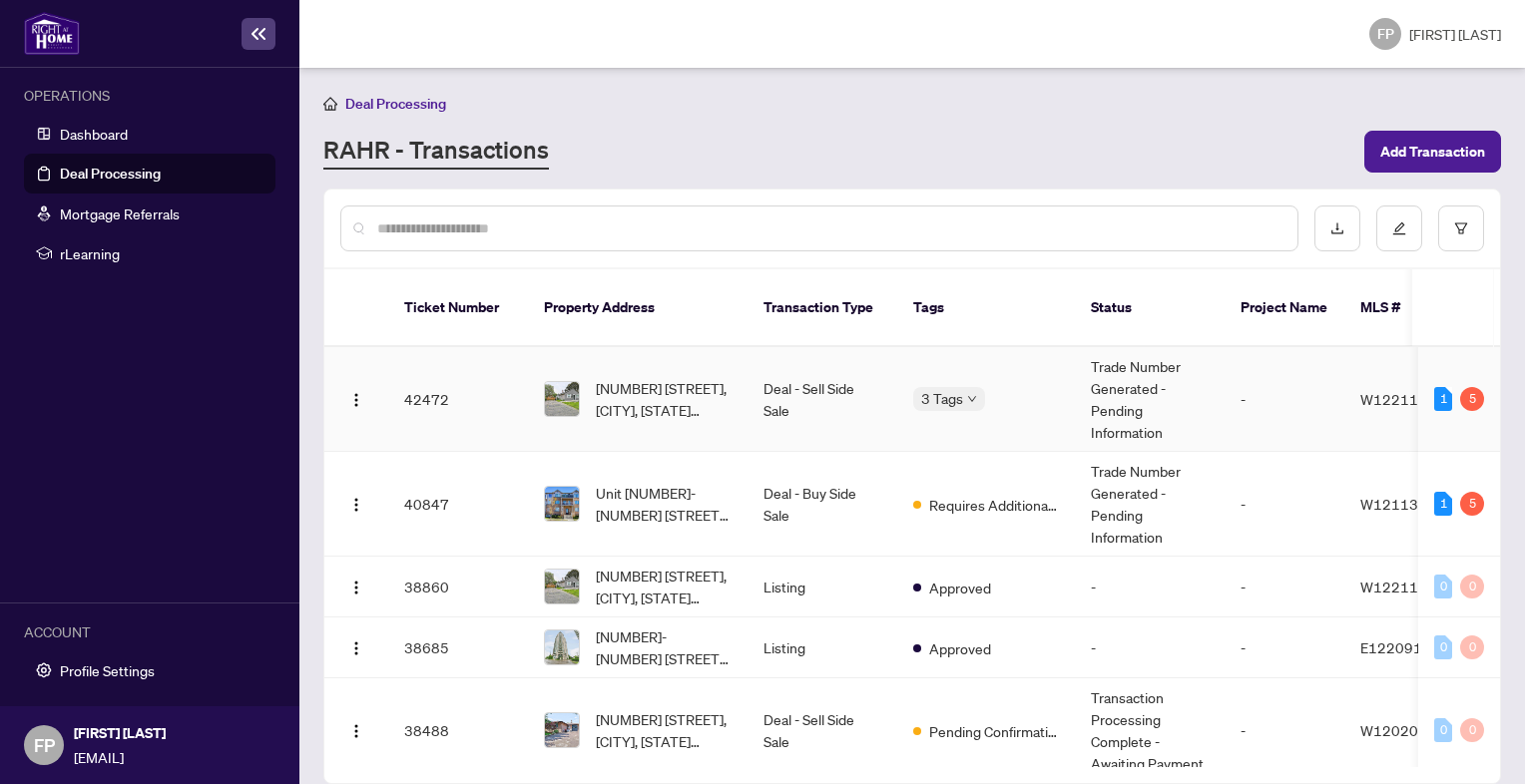 click on "Trade Number Generated - Pending Information" at bounding box center (1150, 399) 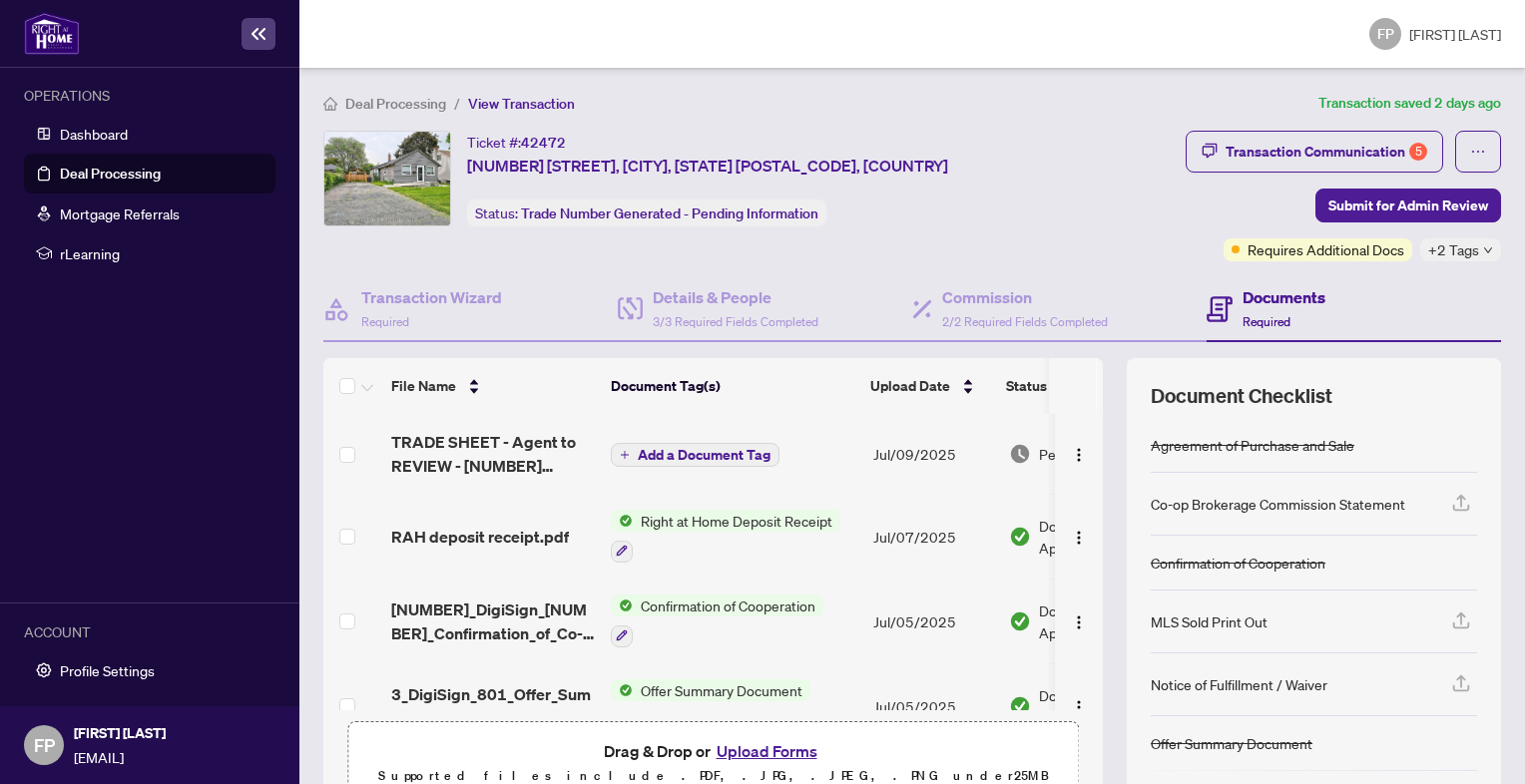 click on "Right at Home Deposit Receipt" at bounding box center [737, 521] 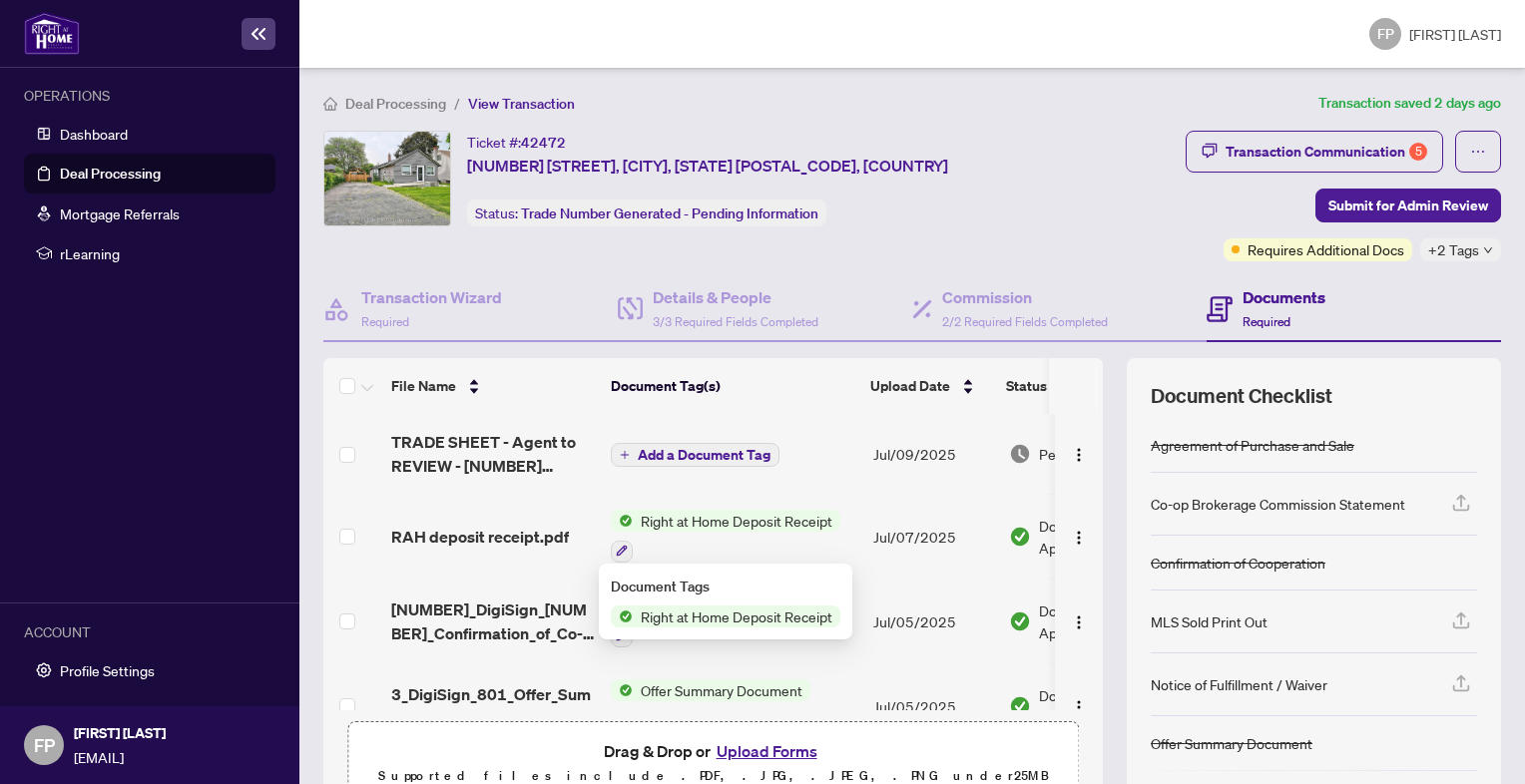 click on "Right at Home Deposit Receipt" at bounding box center [737, 616] 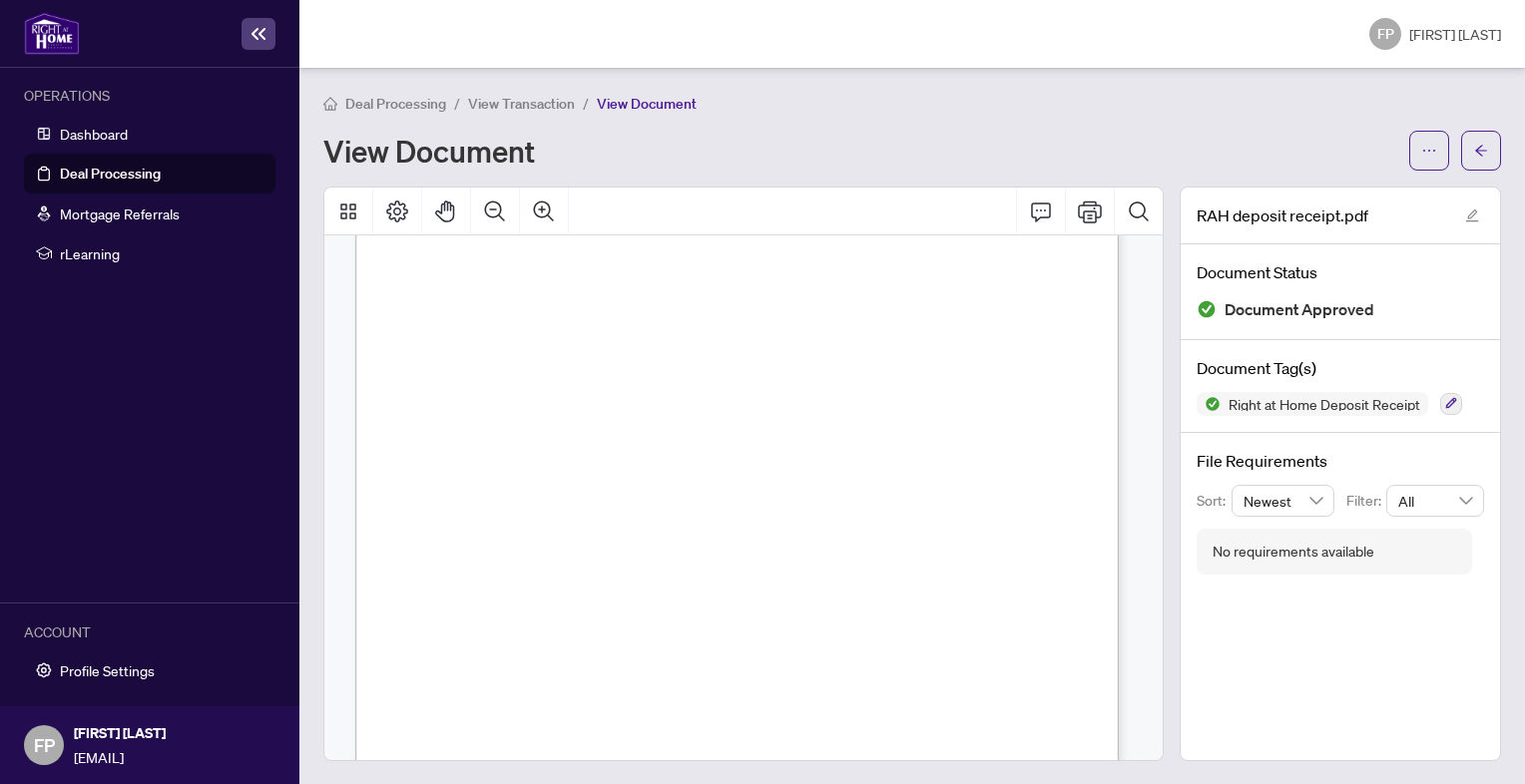 scroll, scrollTop: 0, scrollLeft: 0, axis: both 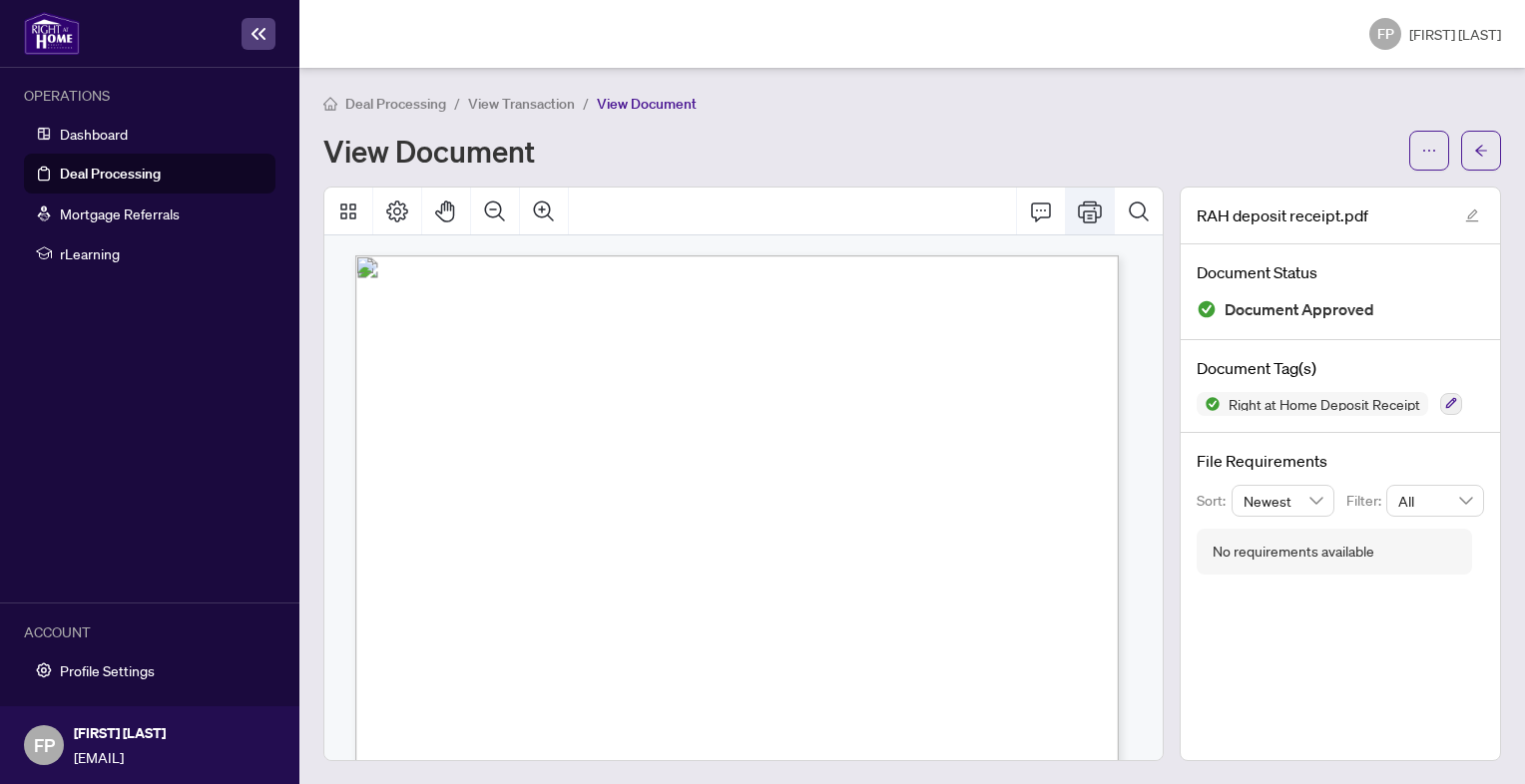 click 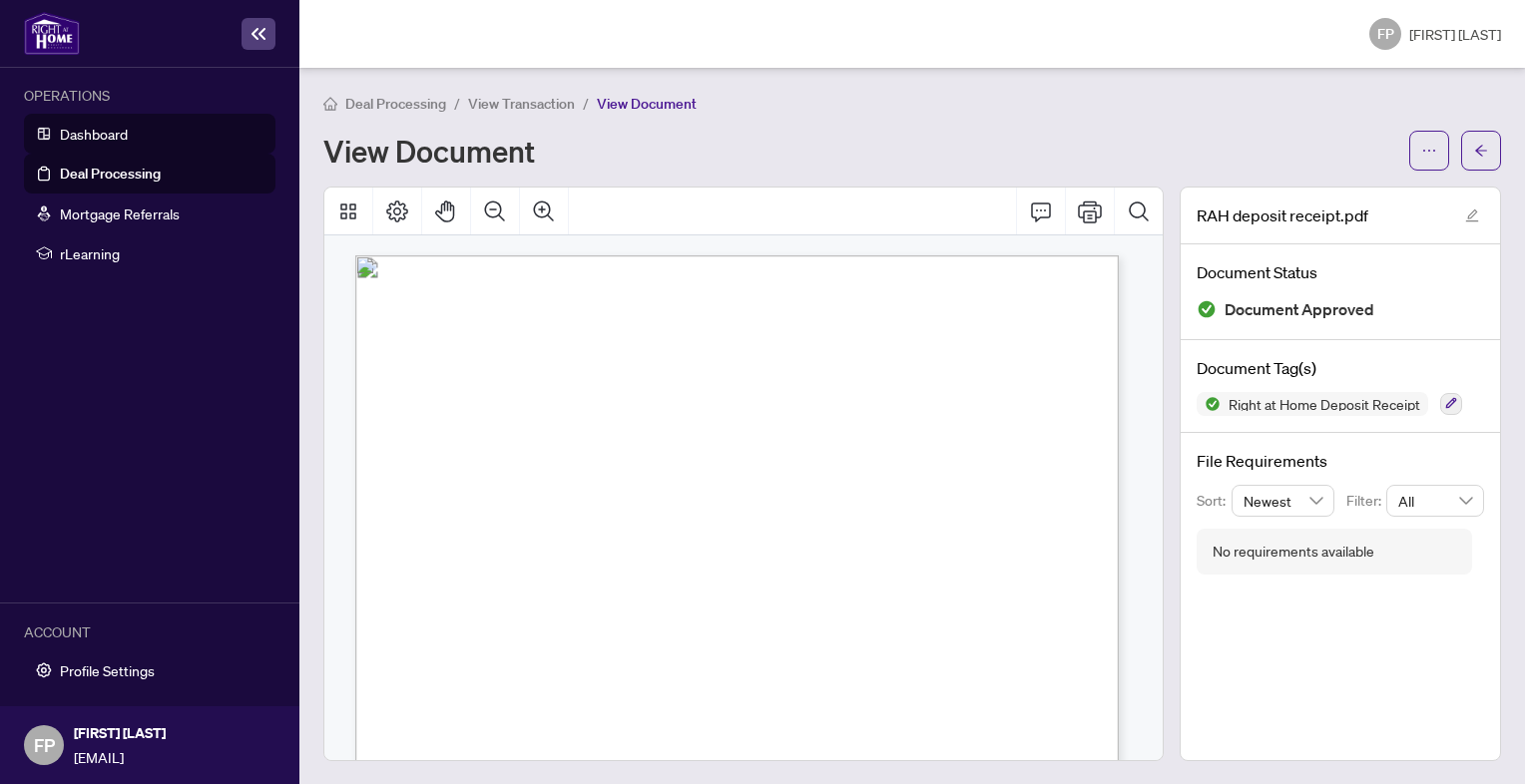 click on "Dashboard" at bounding box center (94, 134) 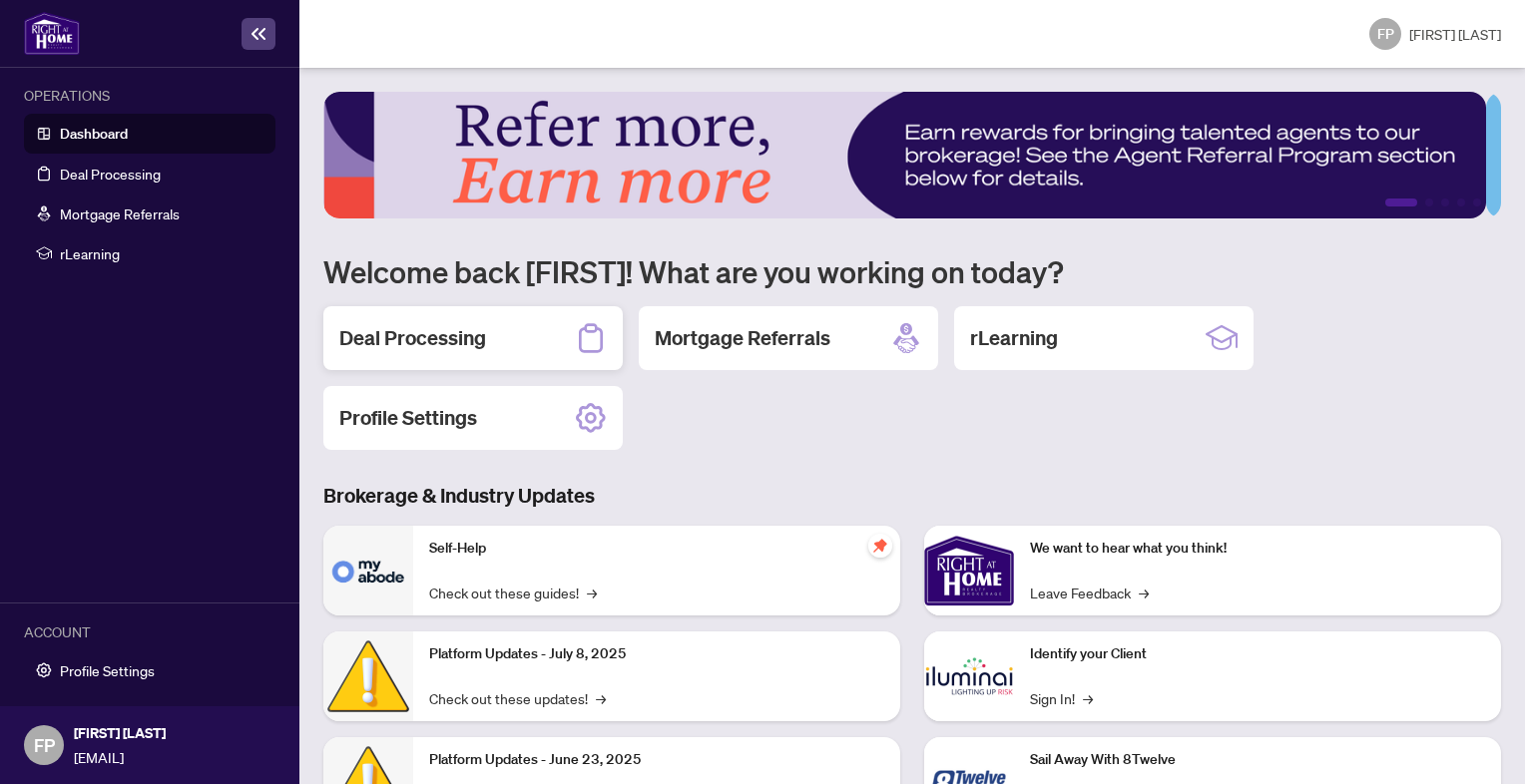 click on "Deal Processing" at bounding box center [412, 338] 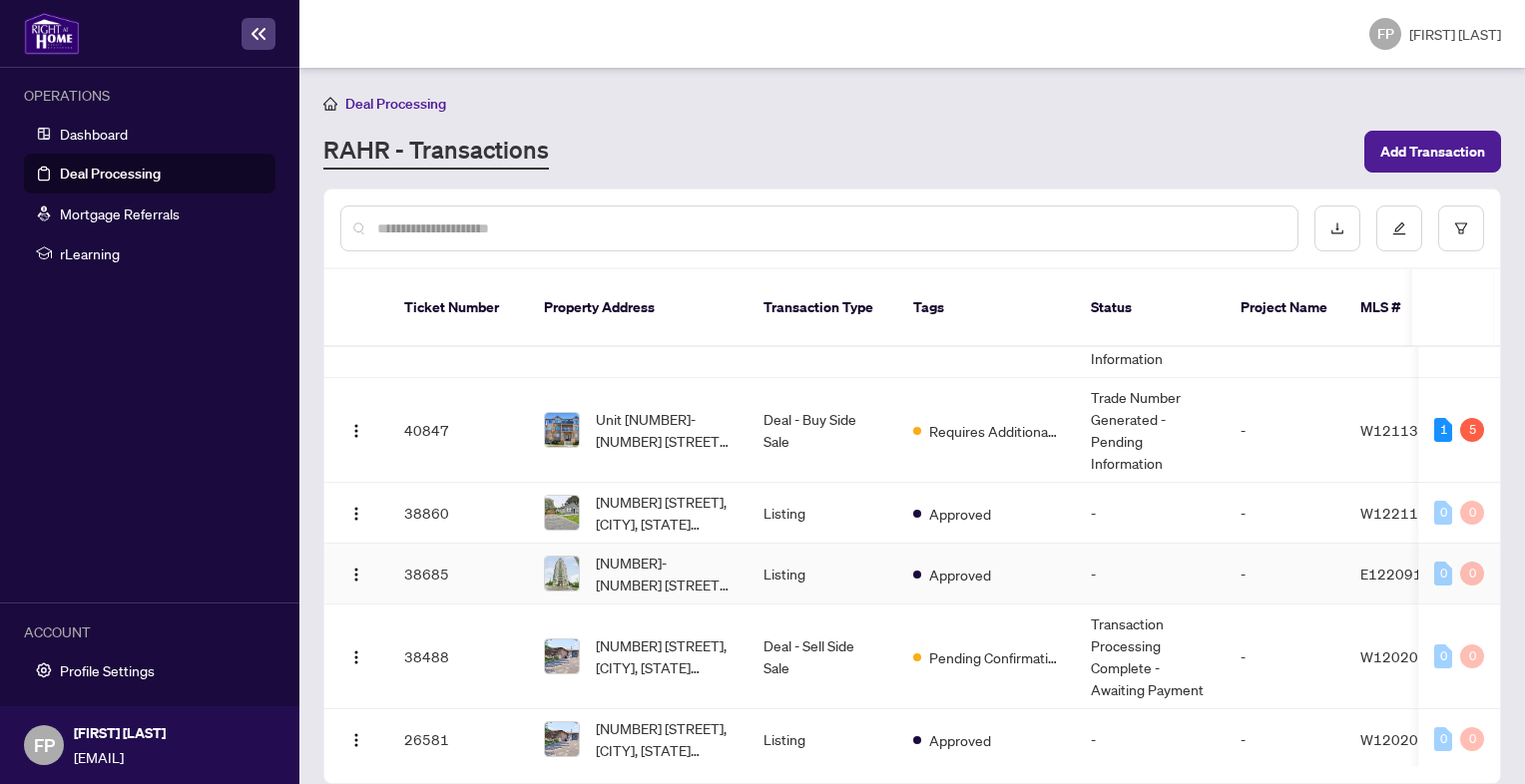 scroll, scrollTop: 22, scrollLeft: 0, axis: vertical 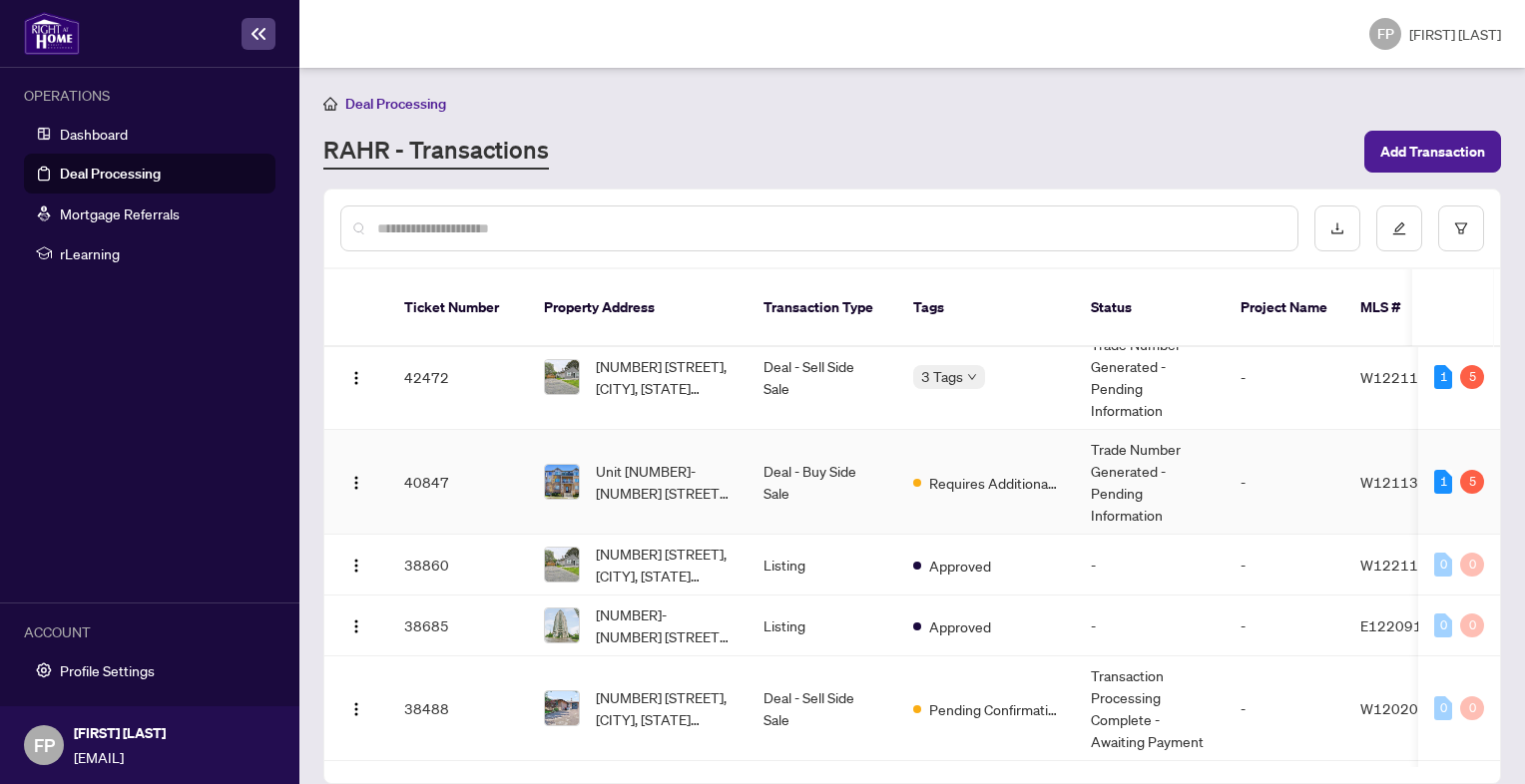 click on "Trade Number Generated - Pending Information" at bounding box center (1150, 482) 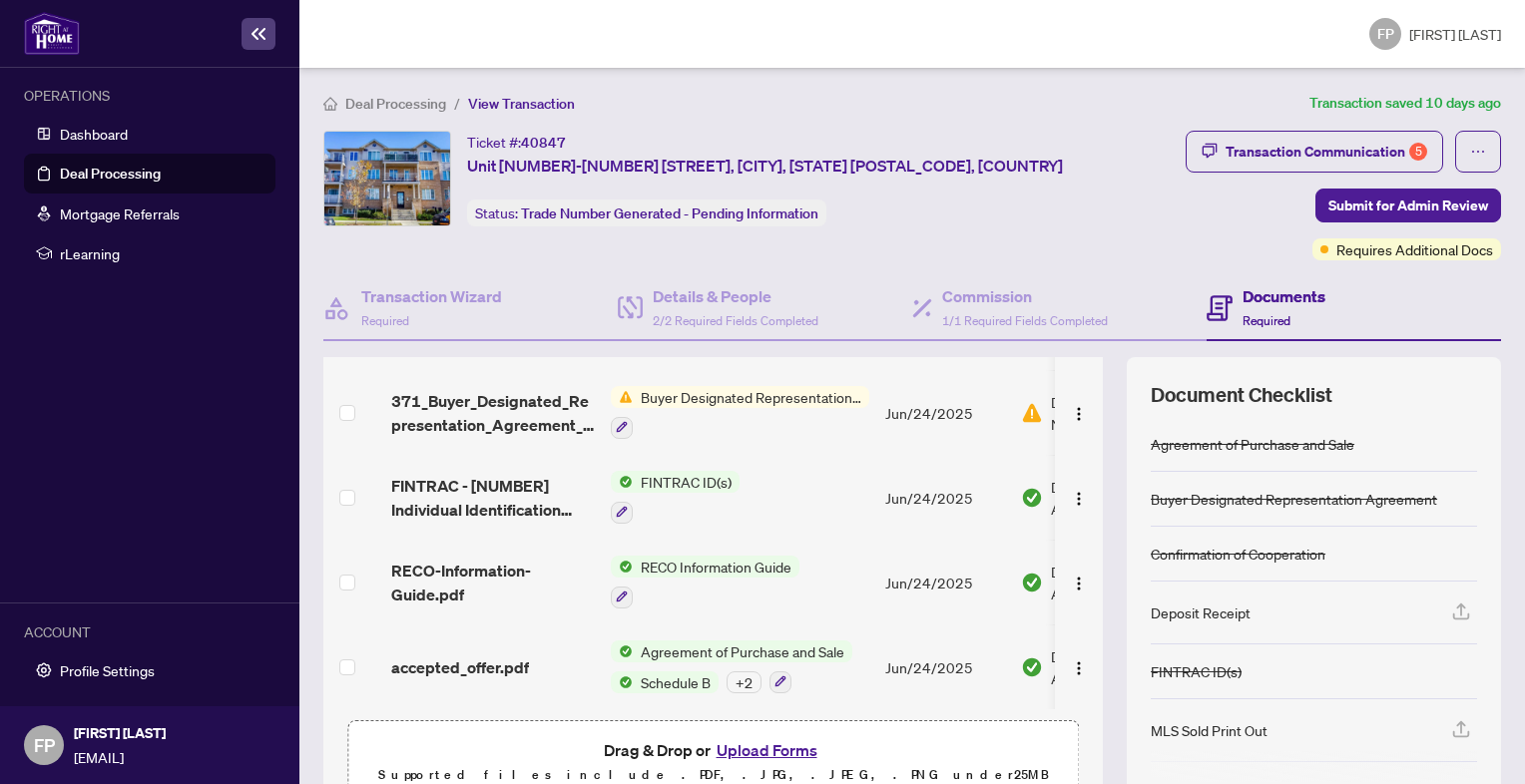 scroll, scrollTop: 374, scrollLeft: 0, axis: vertical 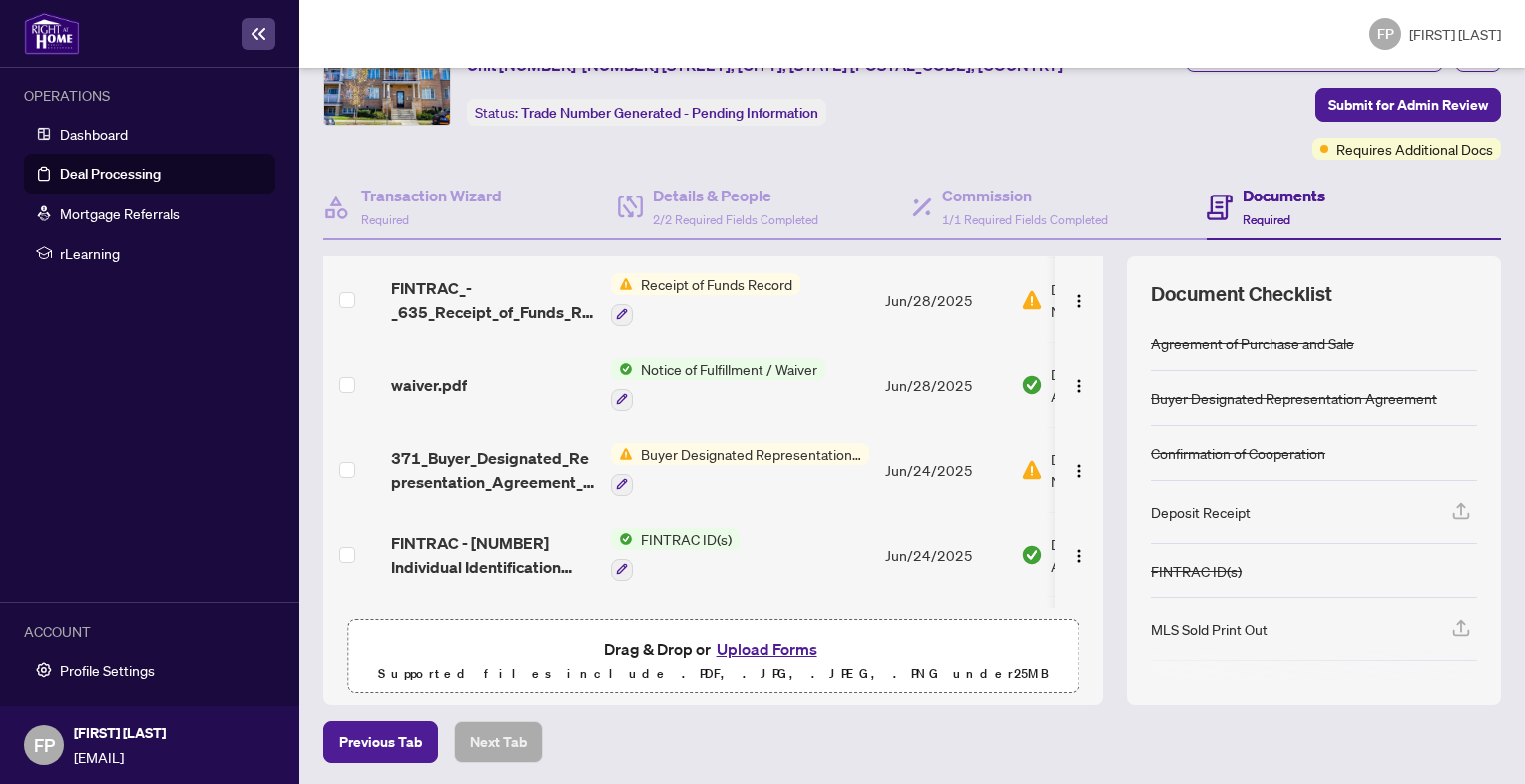 click on "Jun/24/2025" at bounding box center (945, 469) 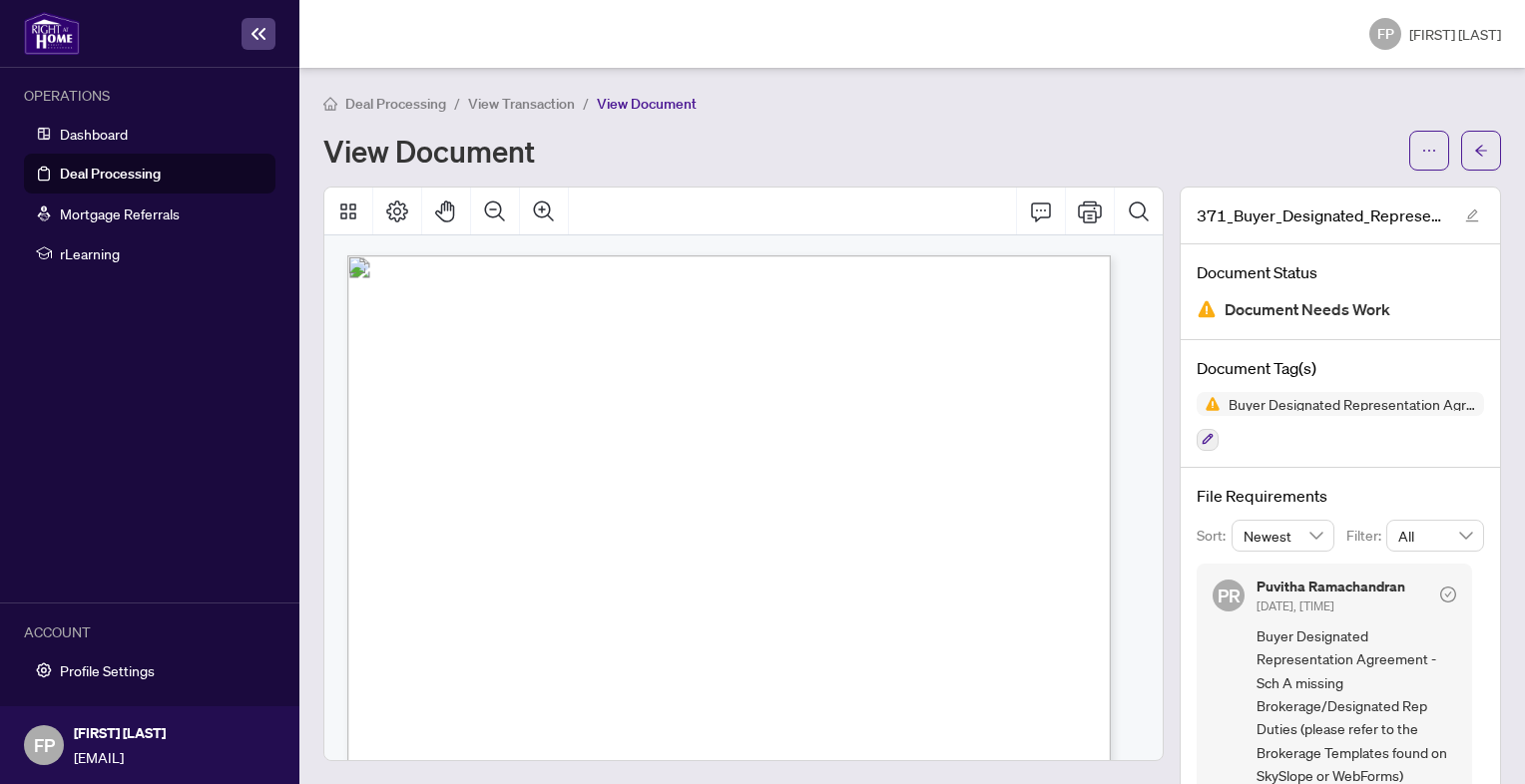 scroll, scrollTop: 56, scrollLeft: 0, axis: vertical 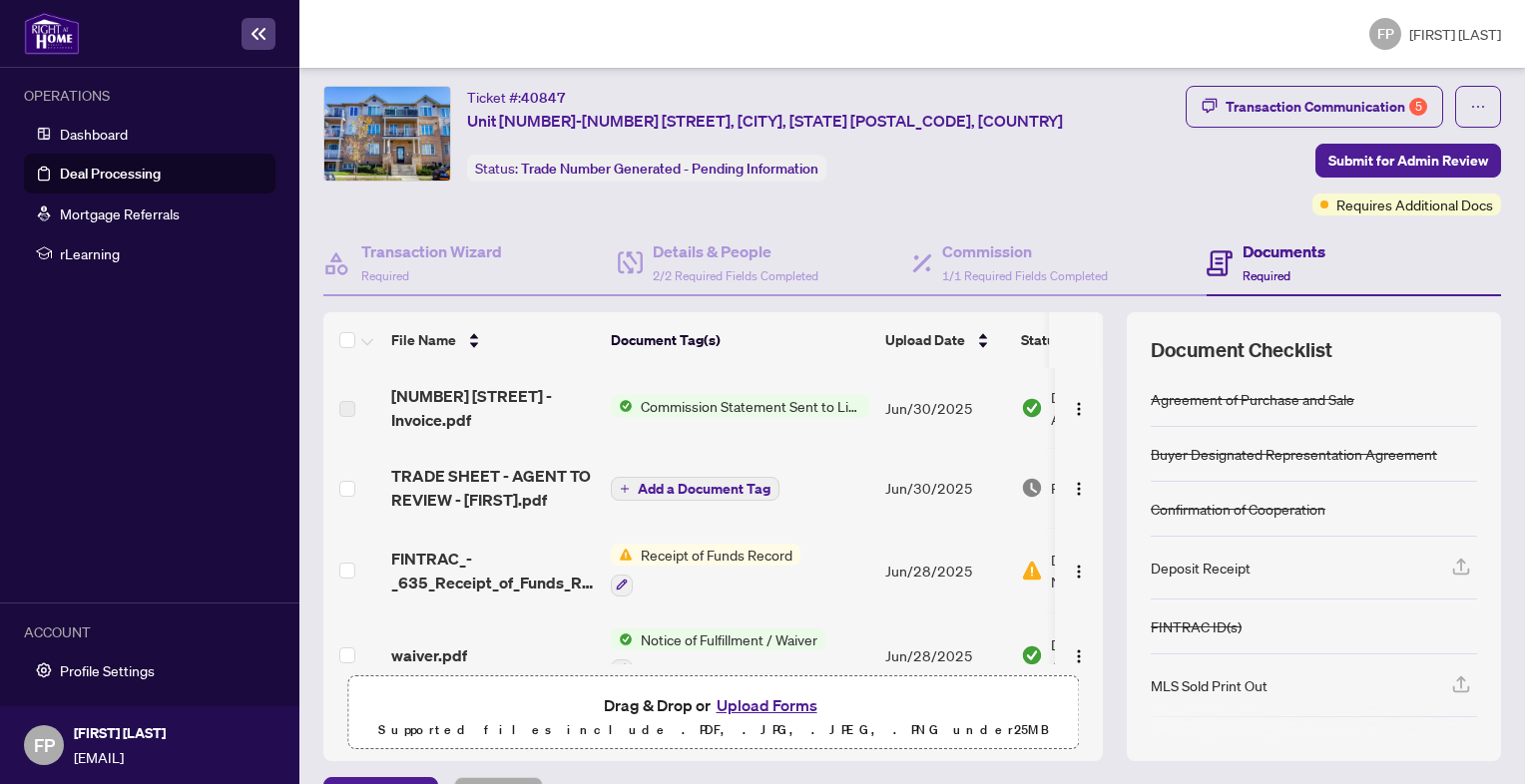 click on "Receipt of Funds Record" at bounding box center [717, 555] 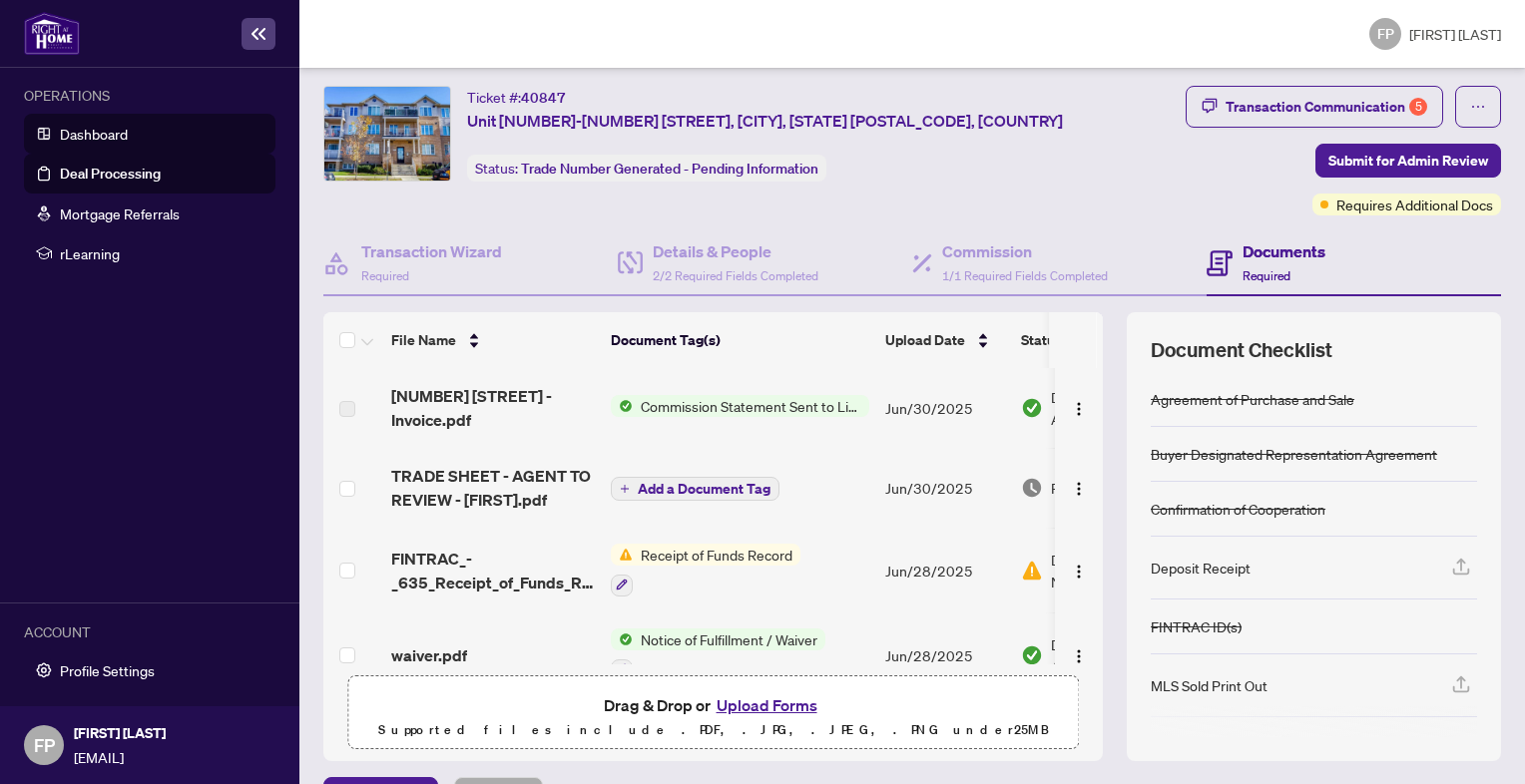 click on "Dashboard" at bounding box center (94, 134) 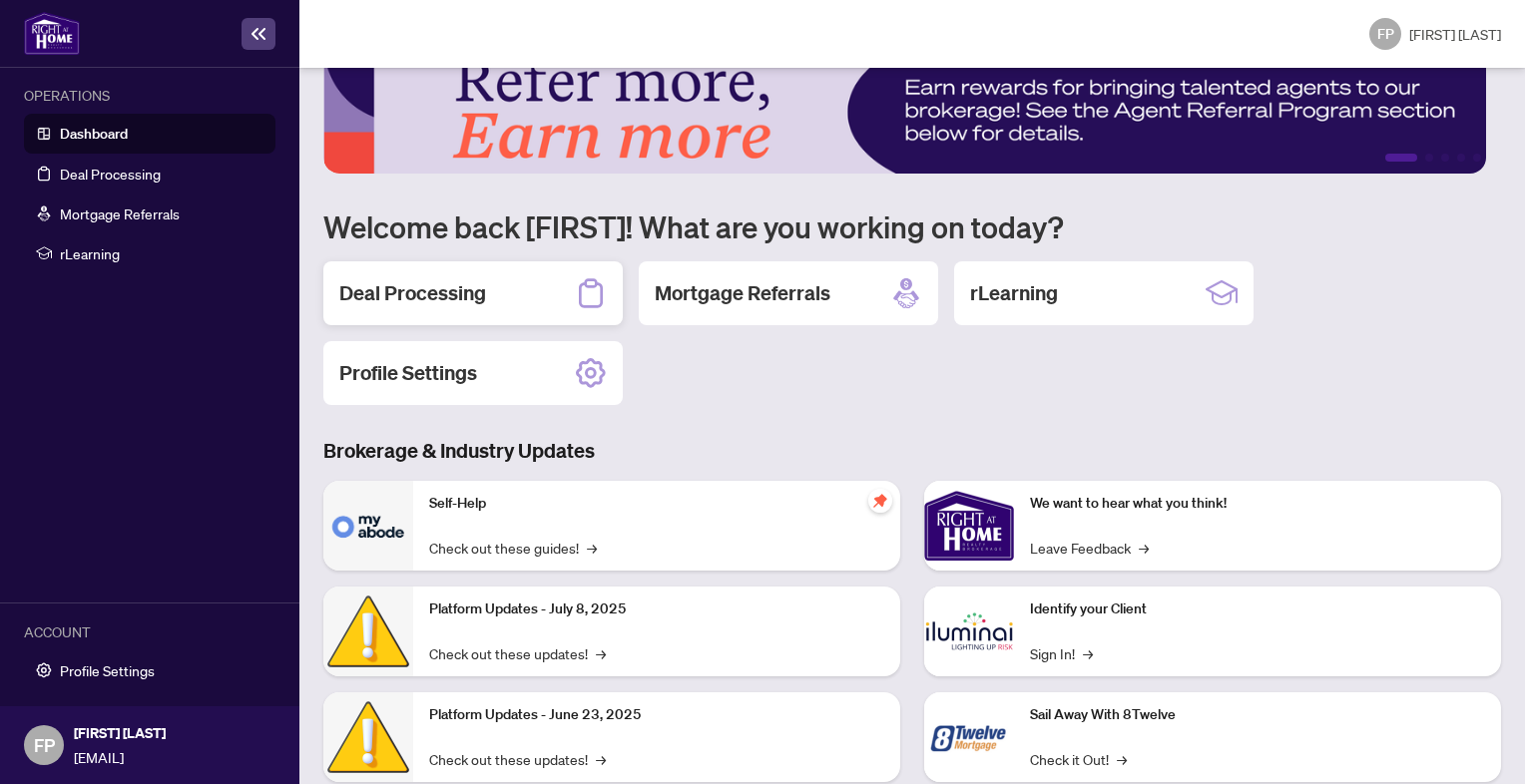 click on "Deal Processing" at bounding box center [473, 293] 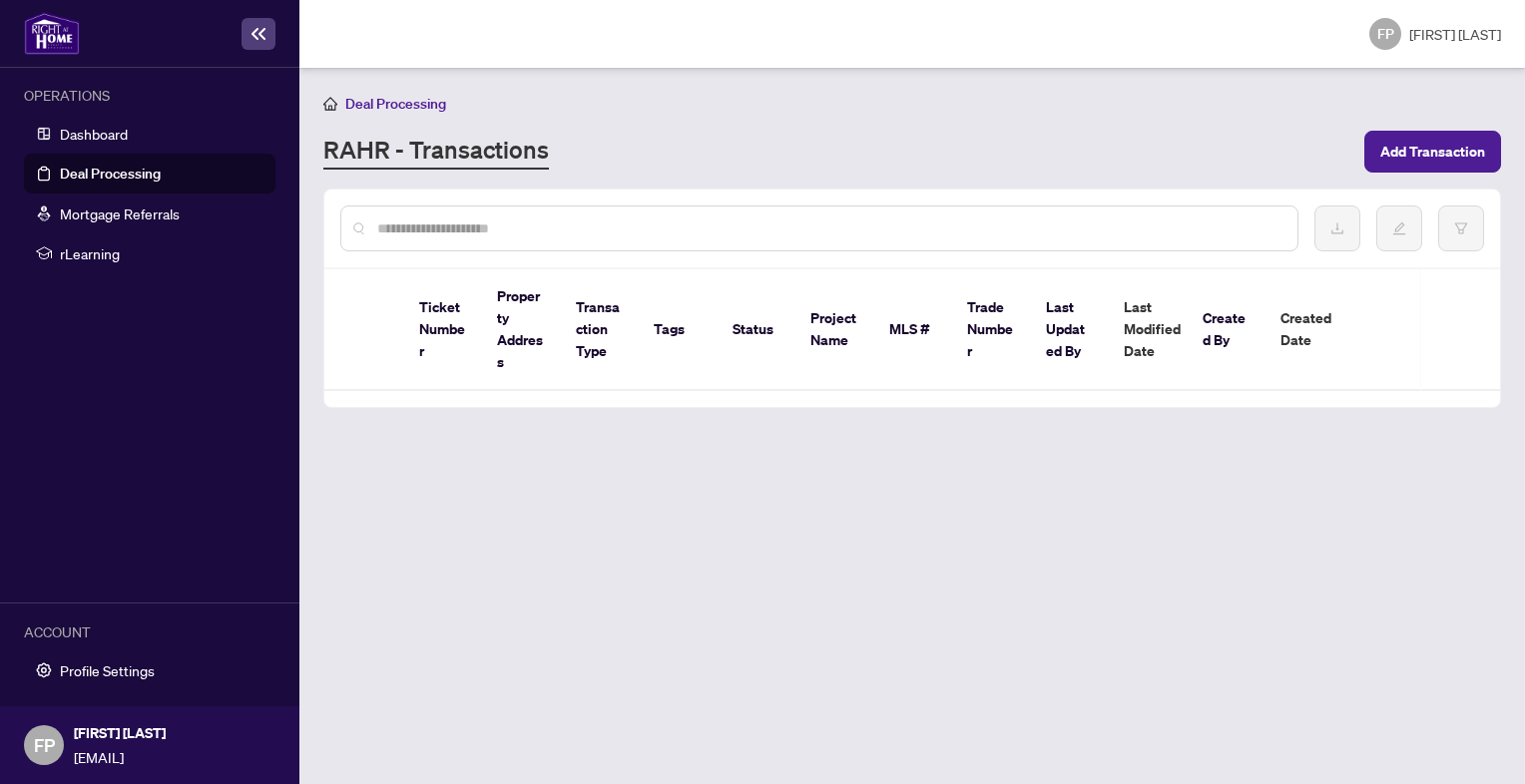scroll, scrollTop: 0, scrollLeft: 0, axis: both 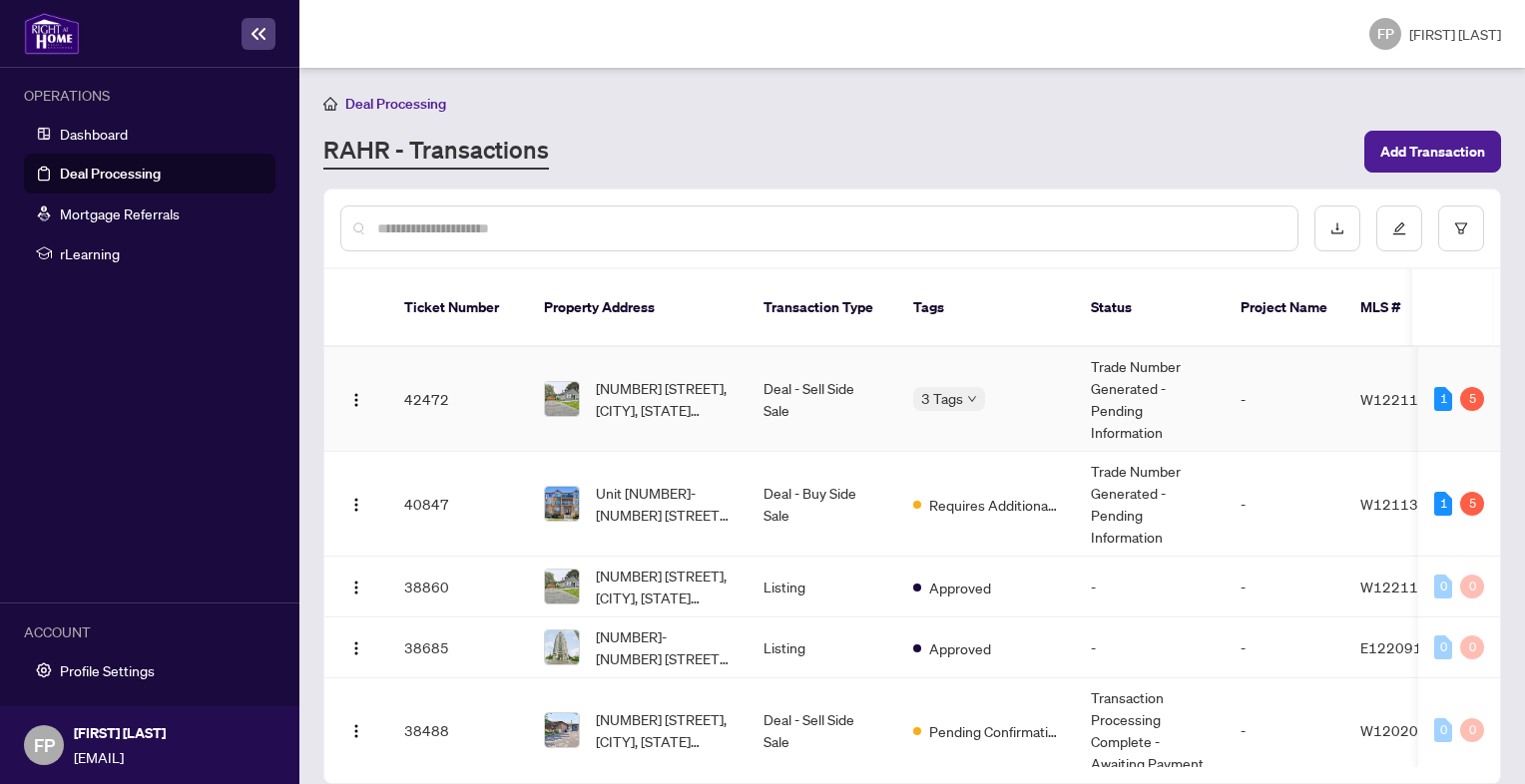 click on "Deal - Sell Side Sale" at bounding box center (822, 399) 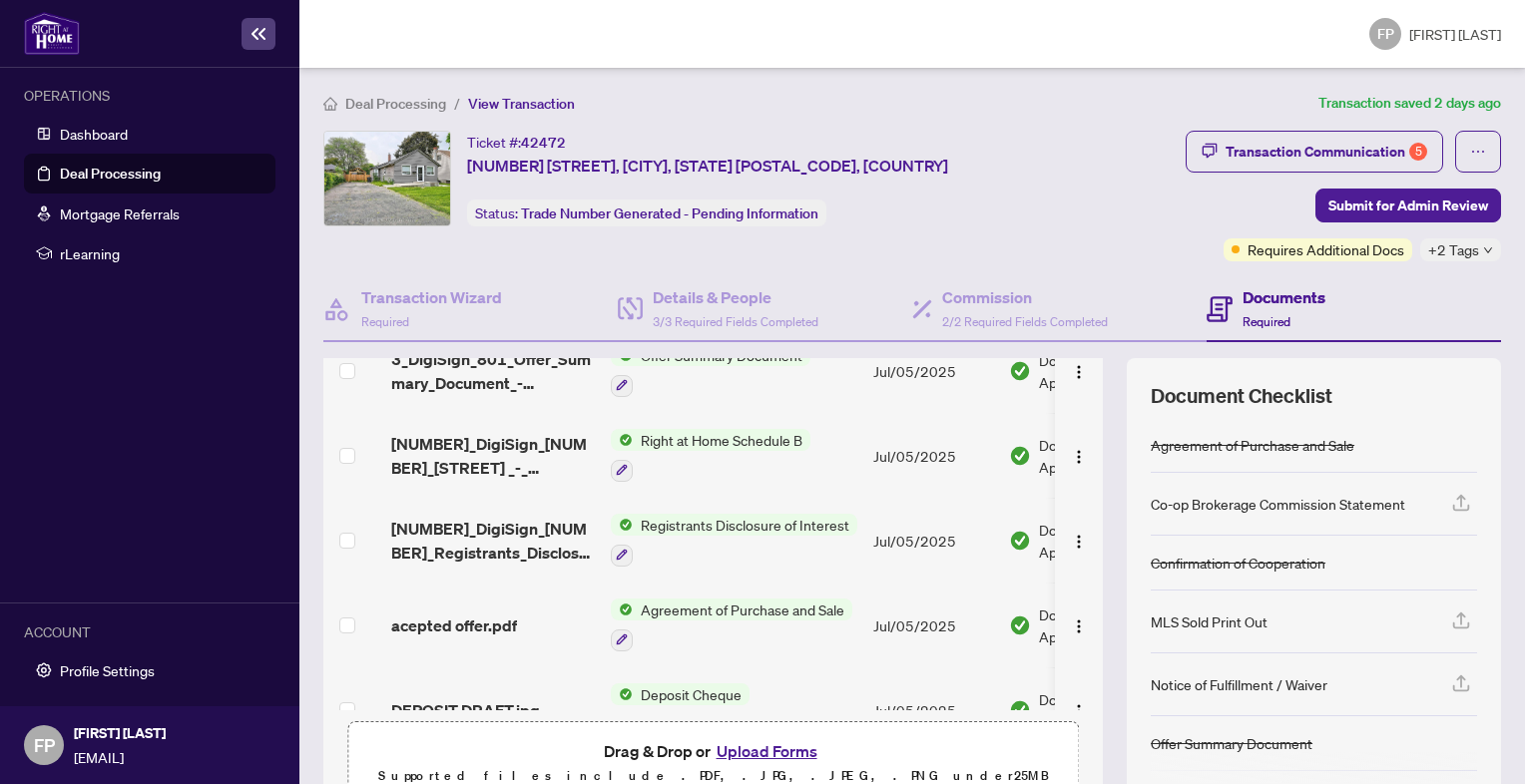 scroll, scrollTop: 463, scrollLeft: 0, axis: vertical 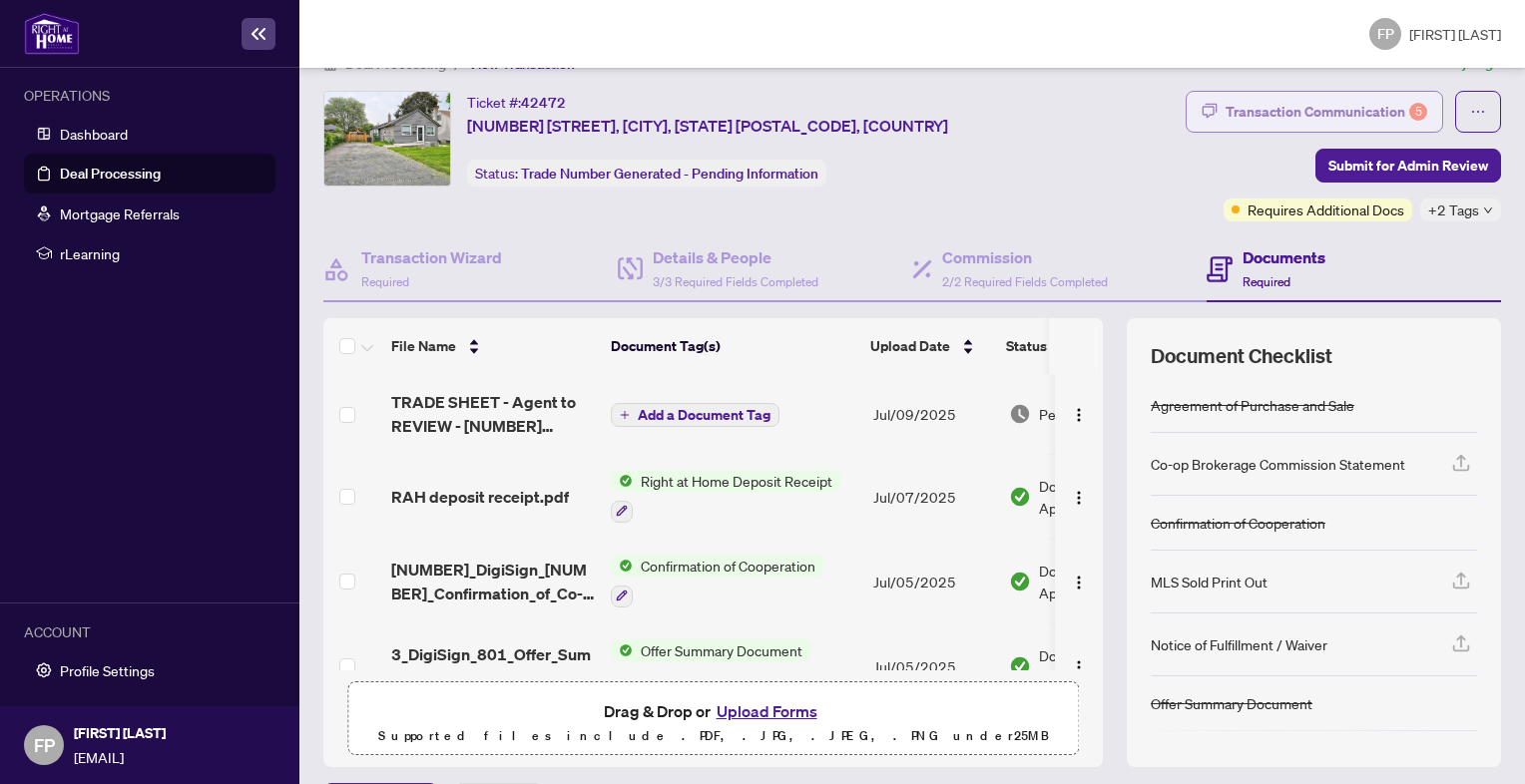 click on "Transaction Communication 5" at bounding box center (1326, 112) 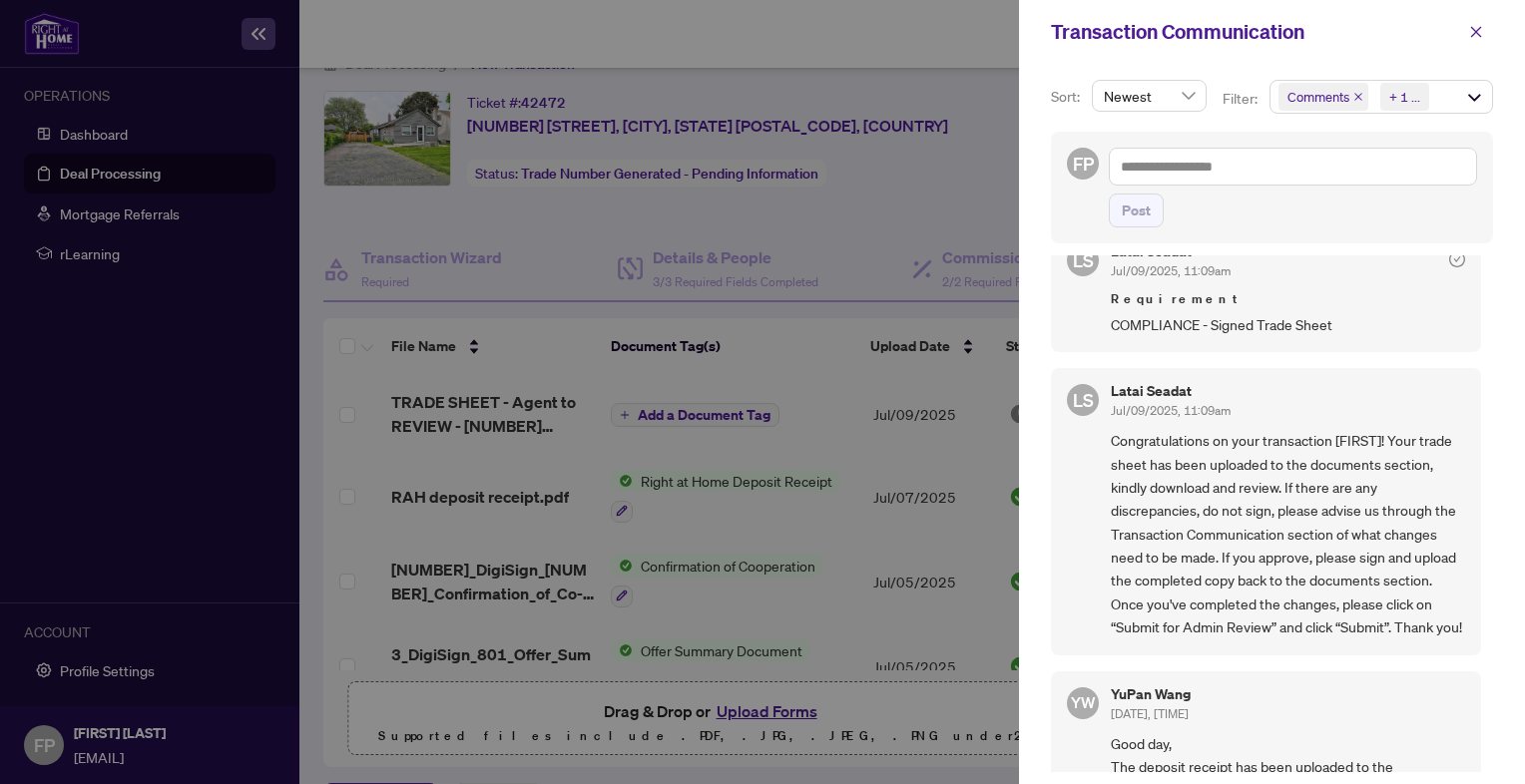 scroll, scrollTop: 634, scrollLeft: 0, axis: vertical 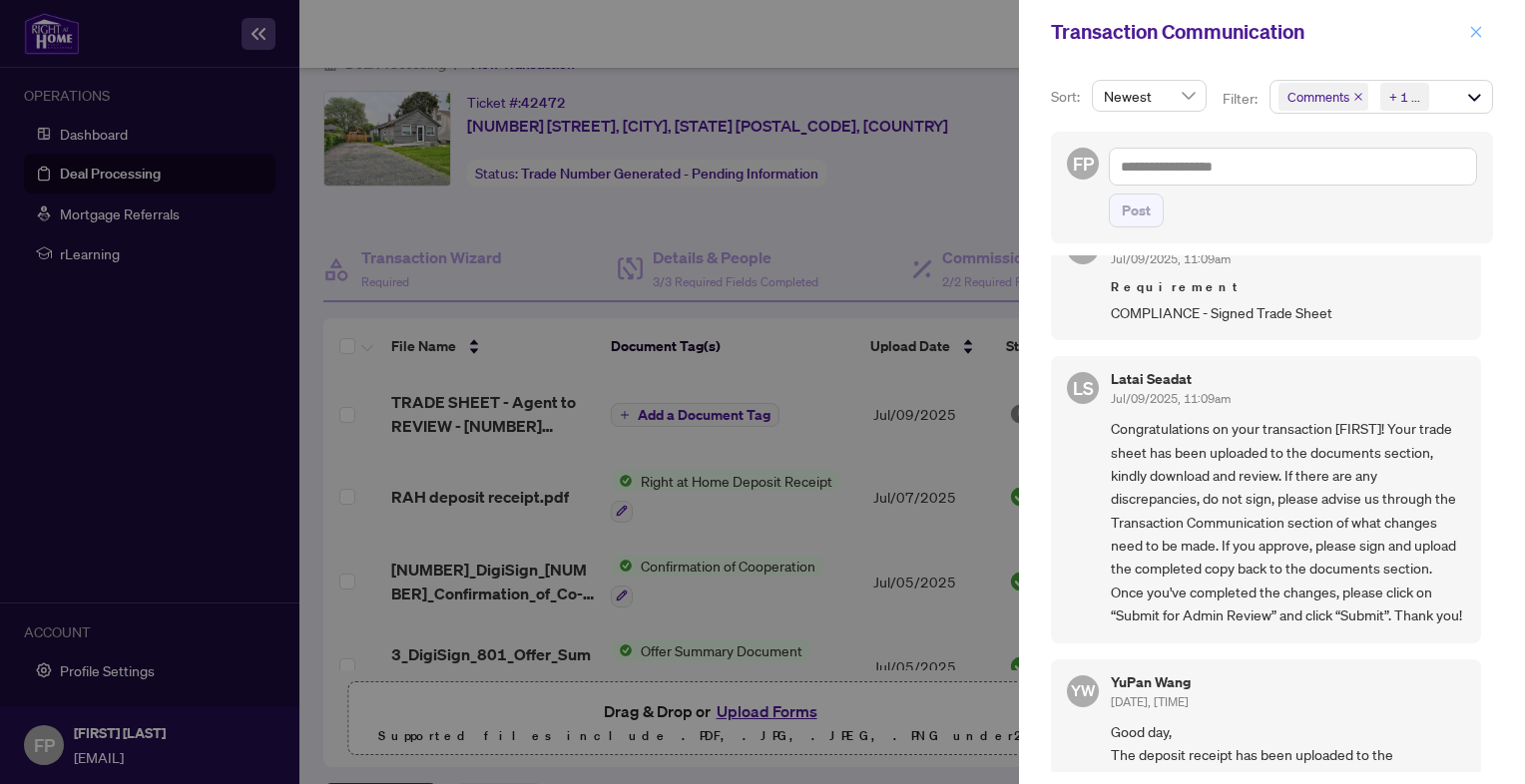 click at bounding box center [1476, 32] 